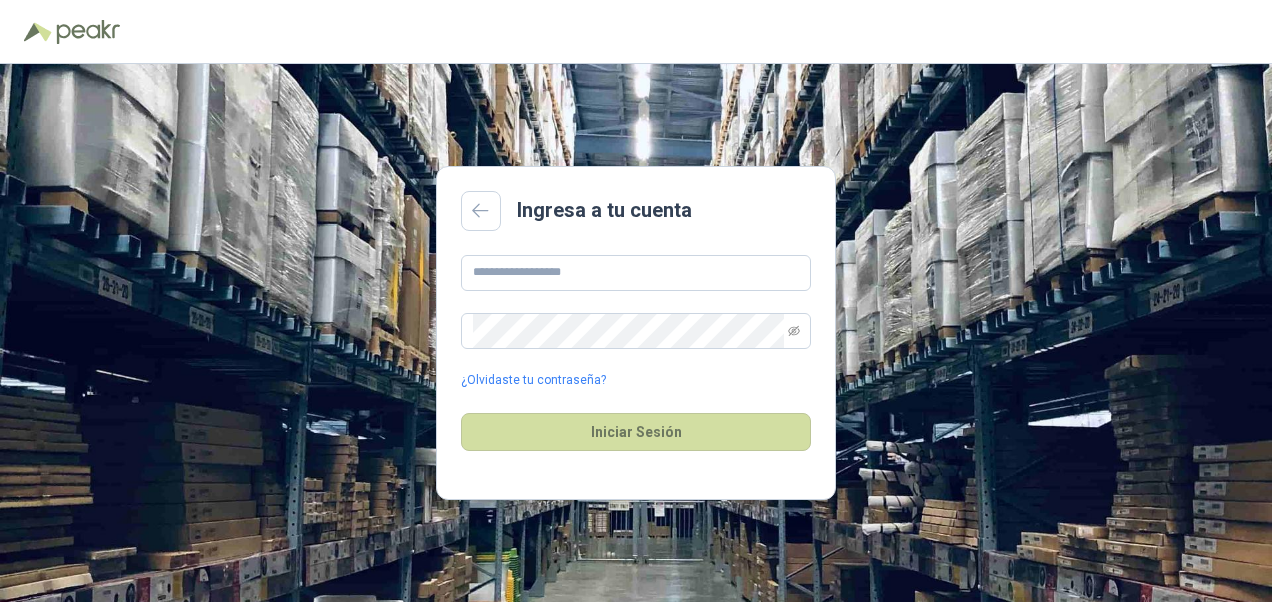 scroll, scrollTop: 0, scrollLeft: 0, axis: both 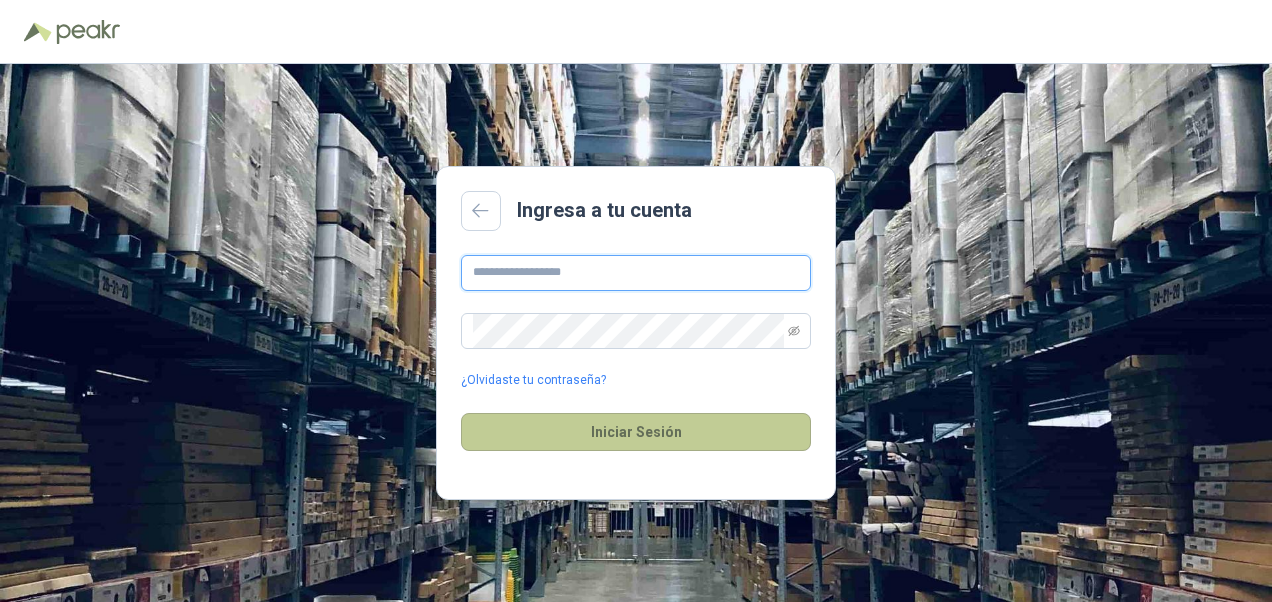 type on "**********" 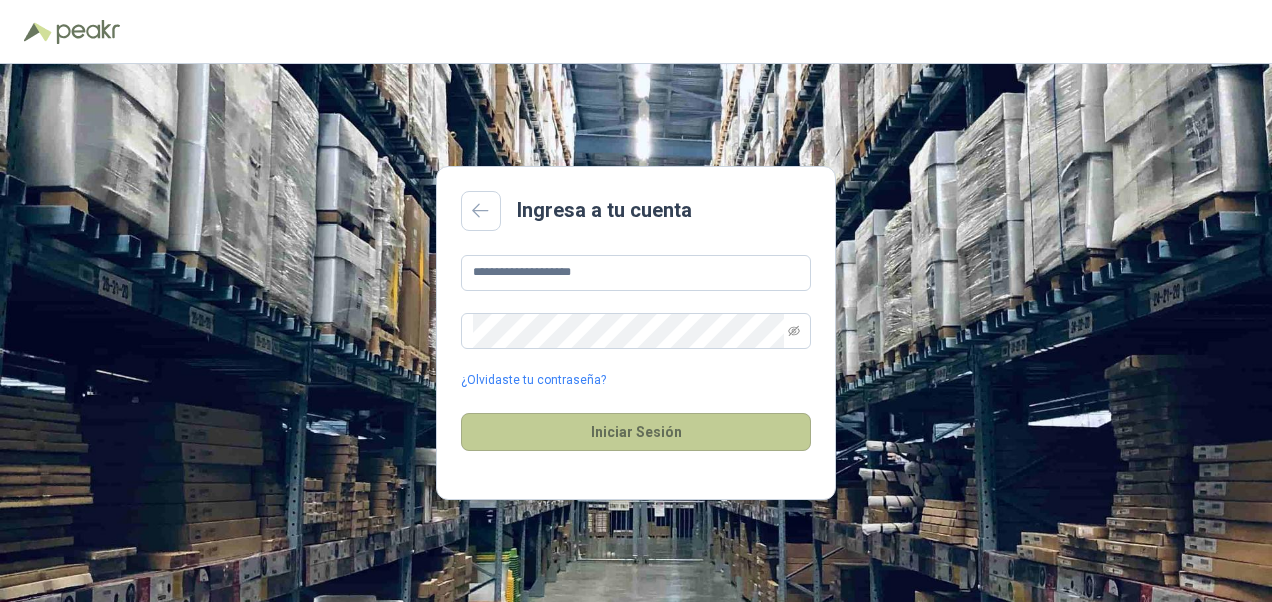 click on "Iniciar Sesión" at bounding box center (636, 432) 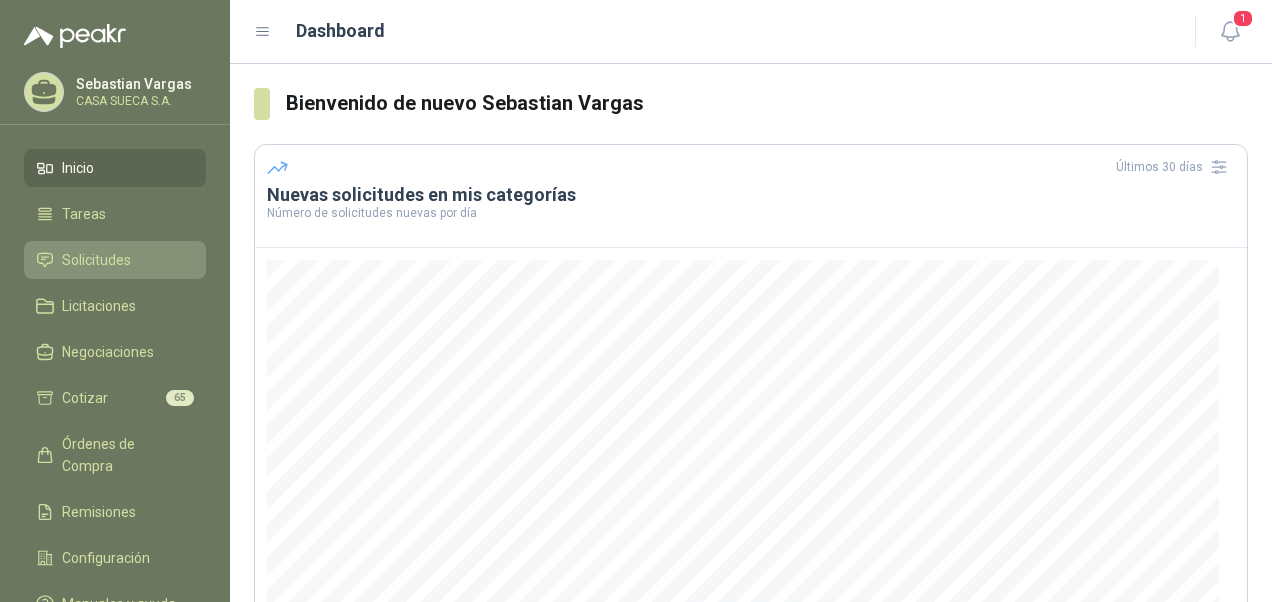 click on "Solicitudes" at bounding box center [96, 260] 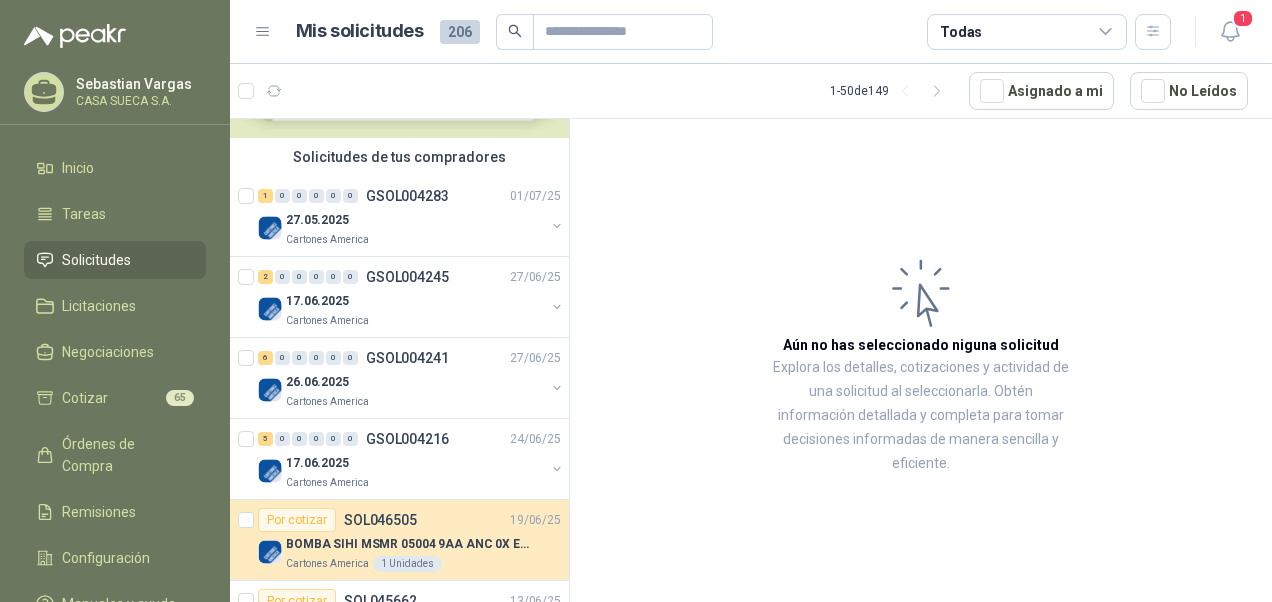 scroll, scrollTop: 200, scrollLeft: 0, axis: vertical 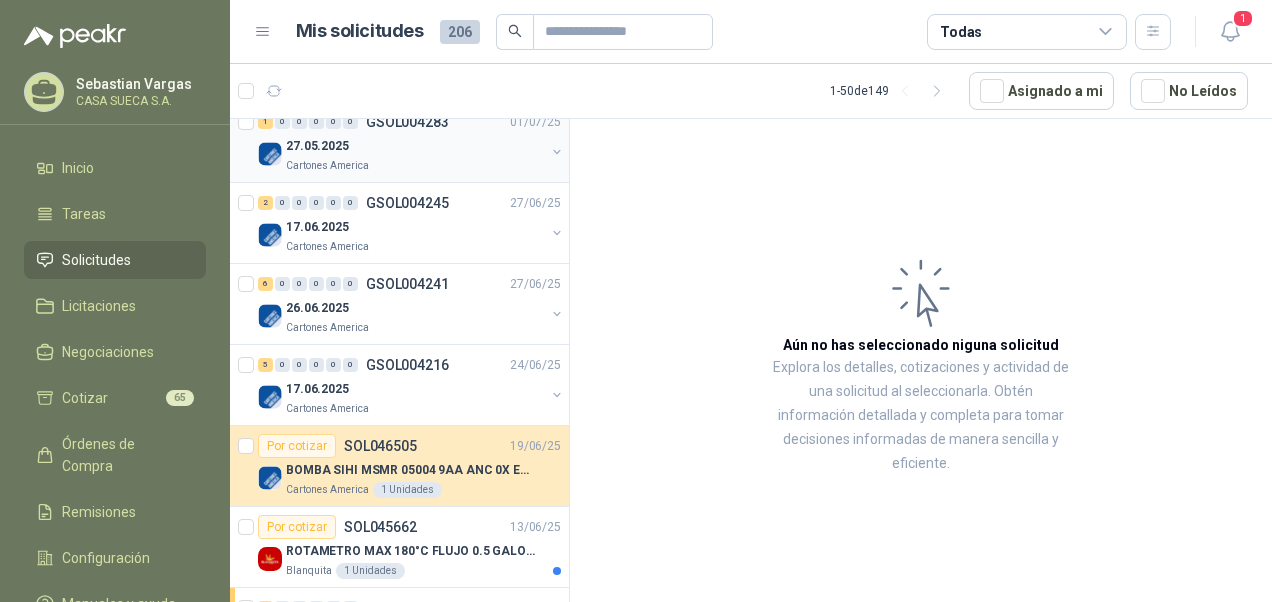 click on "27.05.2025" at bounding box center [317, 146] 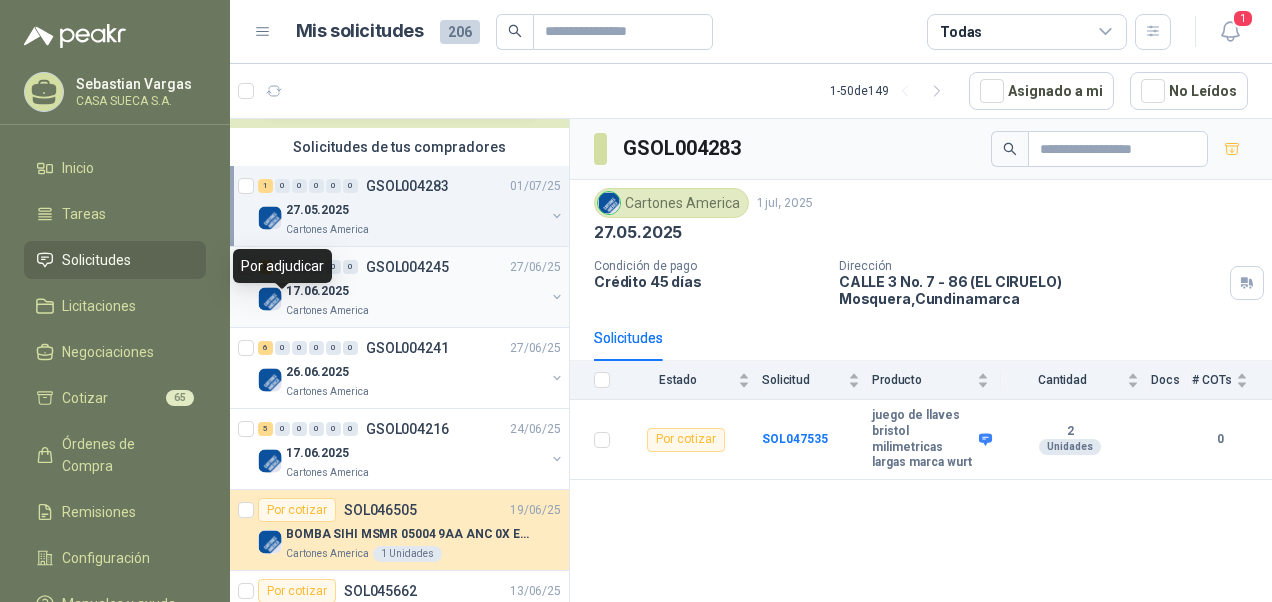 scroll, scrollTop: 100, scrollLeft: 0, axis: vertical 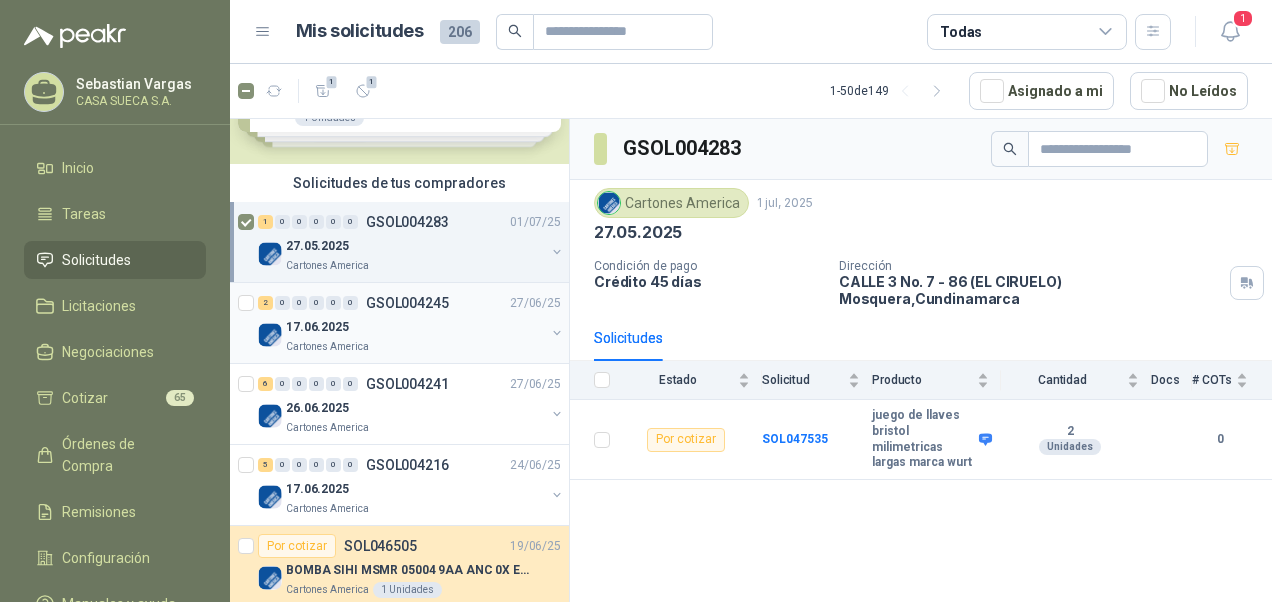 click on "17.06.2025" at bounding box center (317, 327) 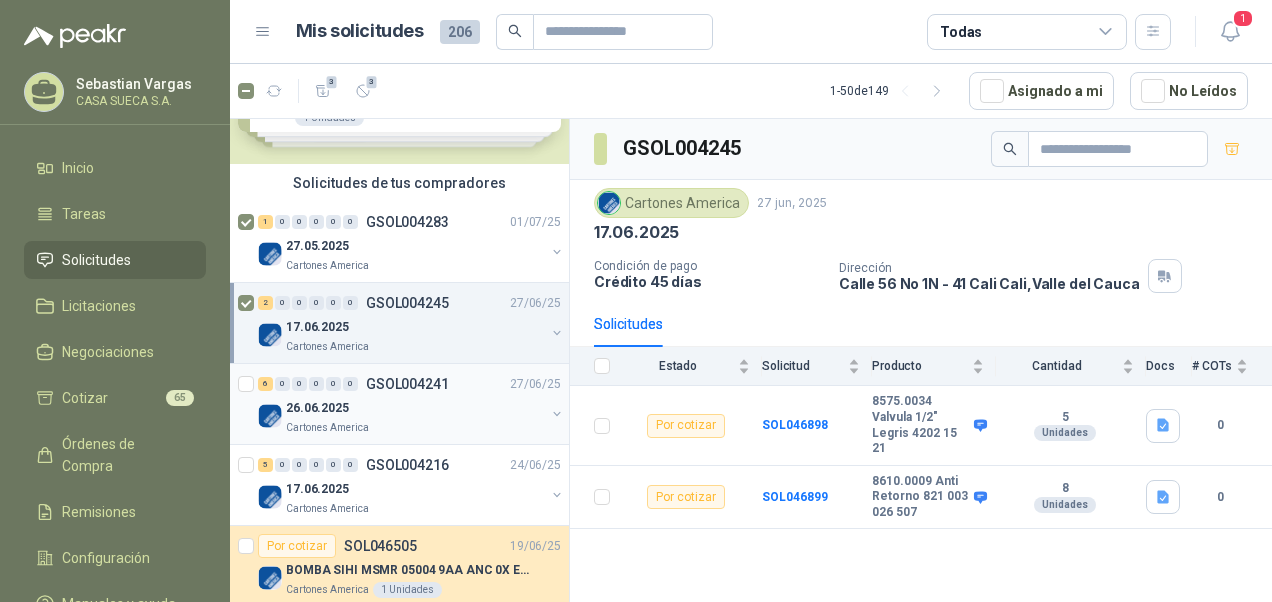 click on "Cartones America" at bounding box center (327, 428) 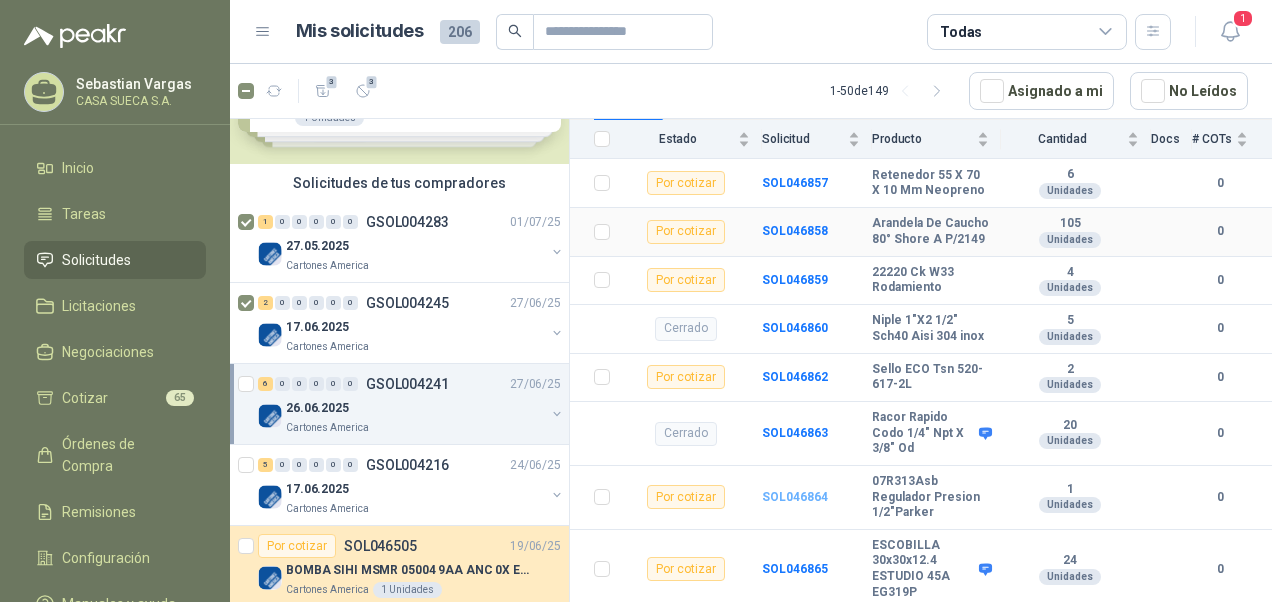 scroll, scrollTop: 268, scrollLeft: 0, axis: vertical 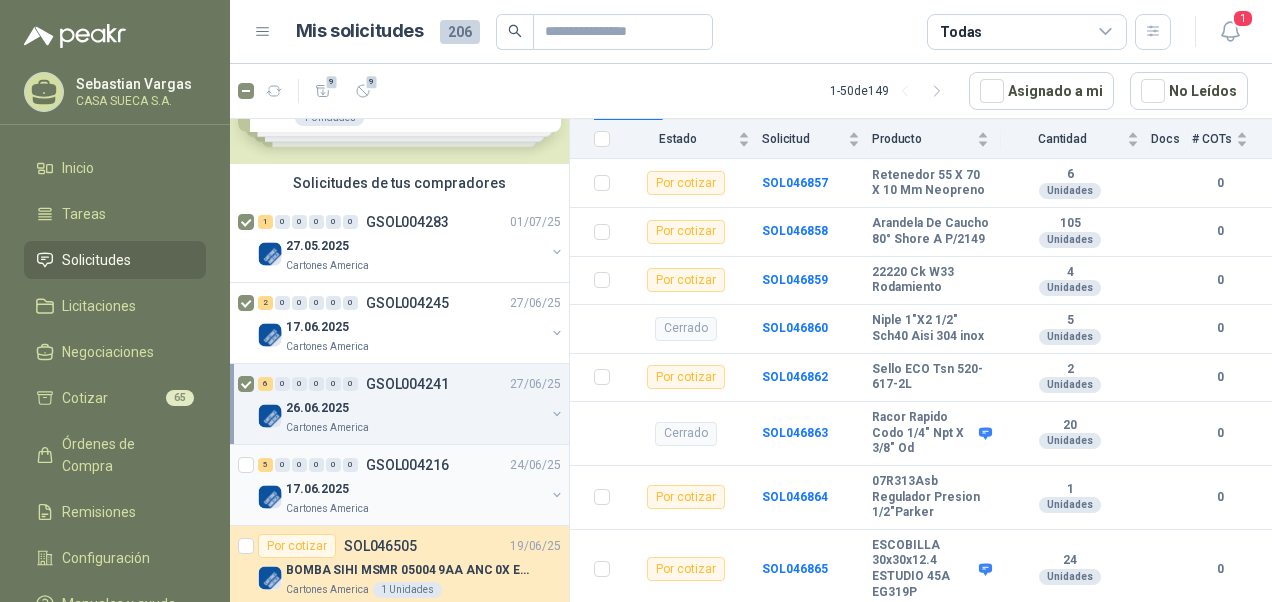 click on "17.06.2025" at bounding box center [317, 489] 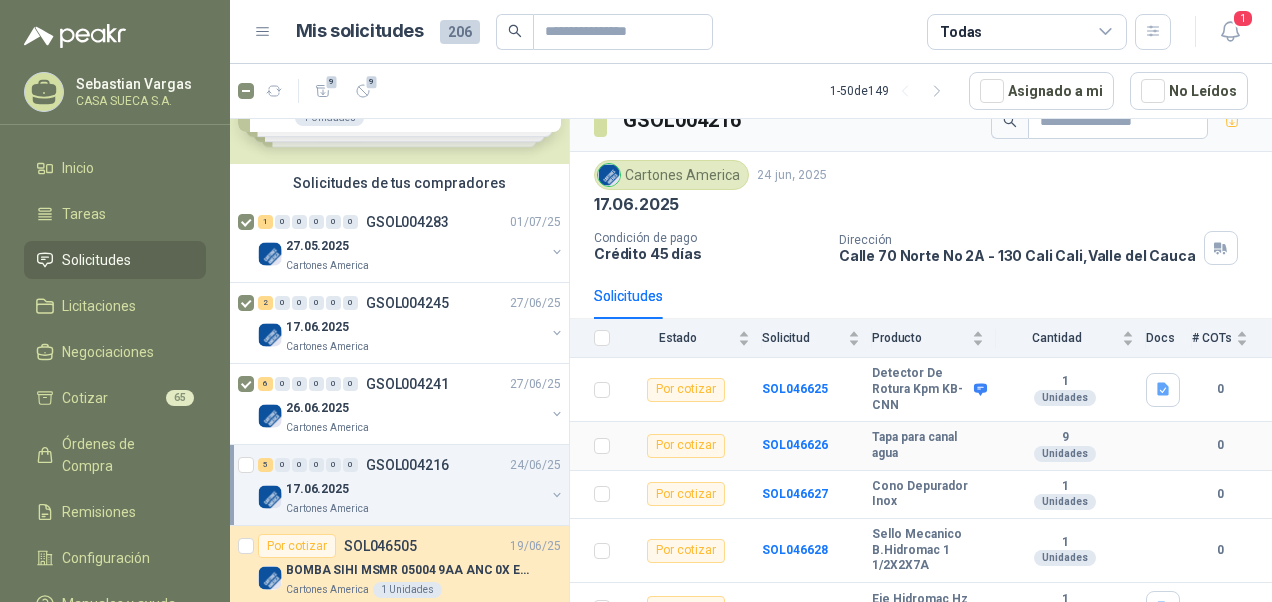 scroll, scrollTop: 48, scrollLeft: 0, axis: vertical 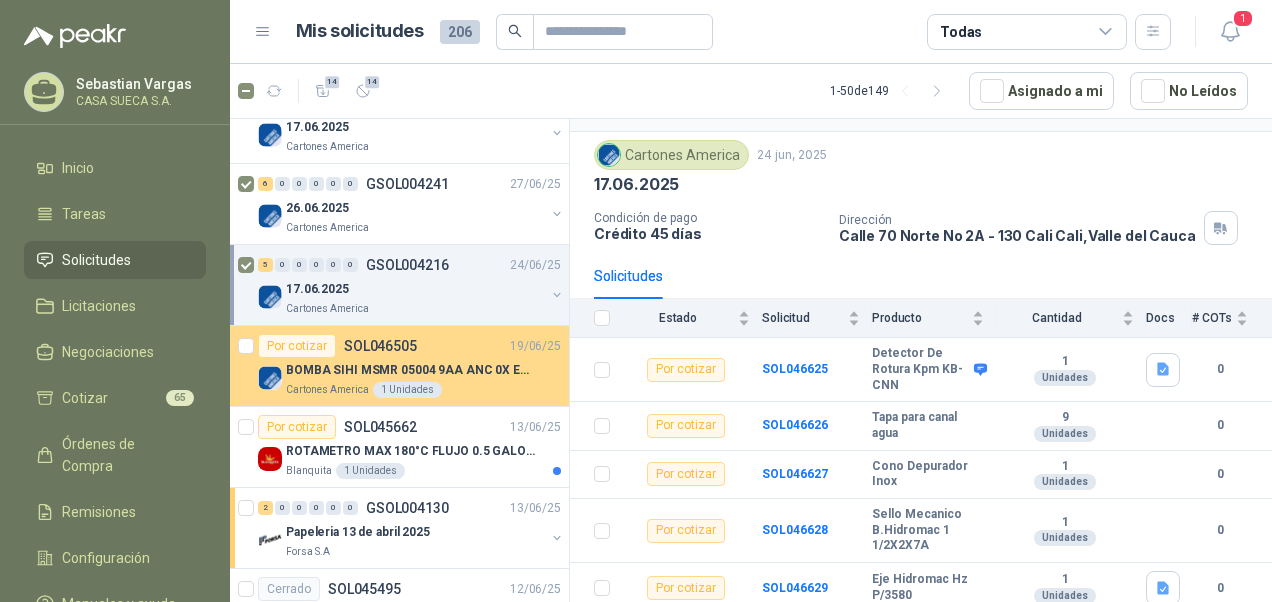 click on "BOMBA SIHI MSMR 05004 9AA ANC 0X EAB (Solo la bomba)" at bounding box center (410, 370) 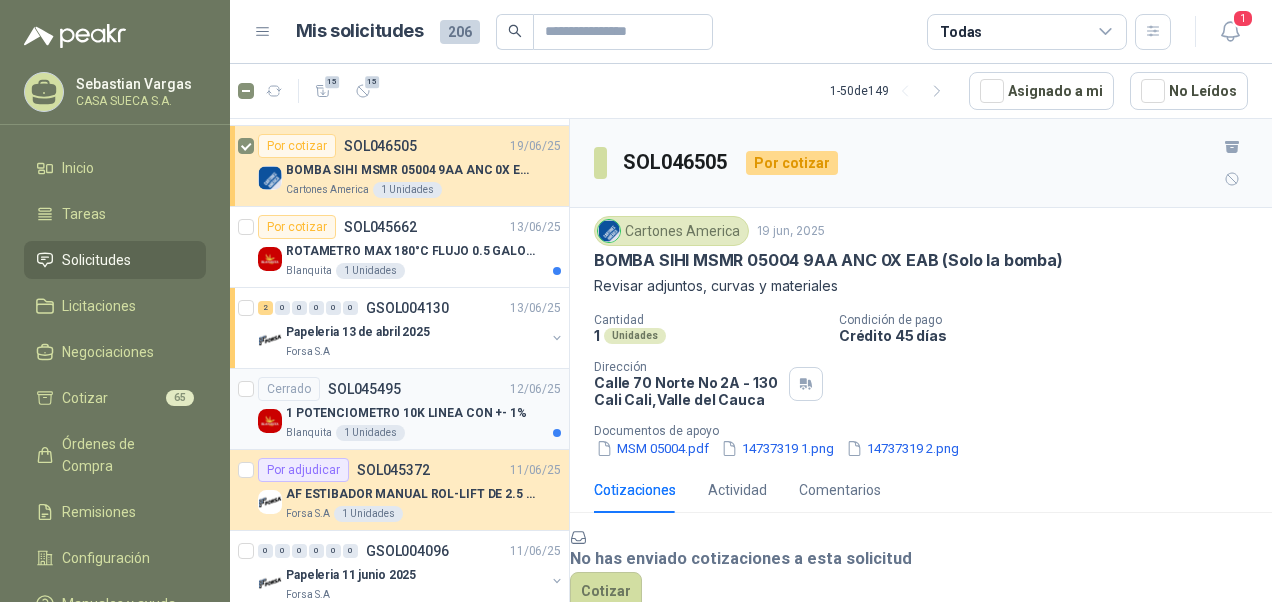 scroll, scrollTop: 600, scrollLeft: 0, axis: vertical 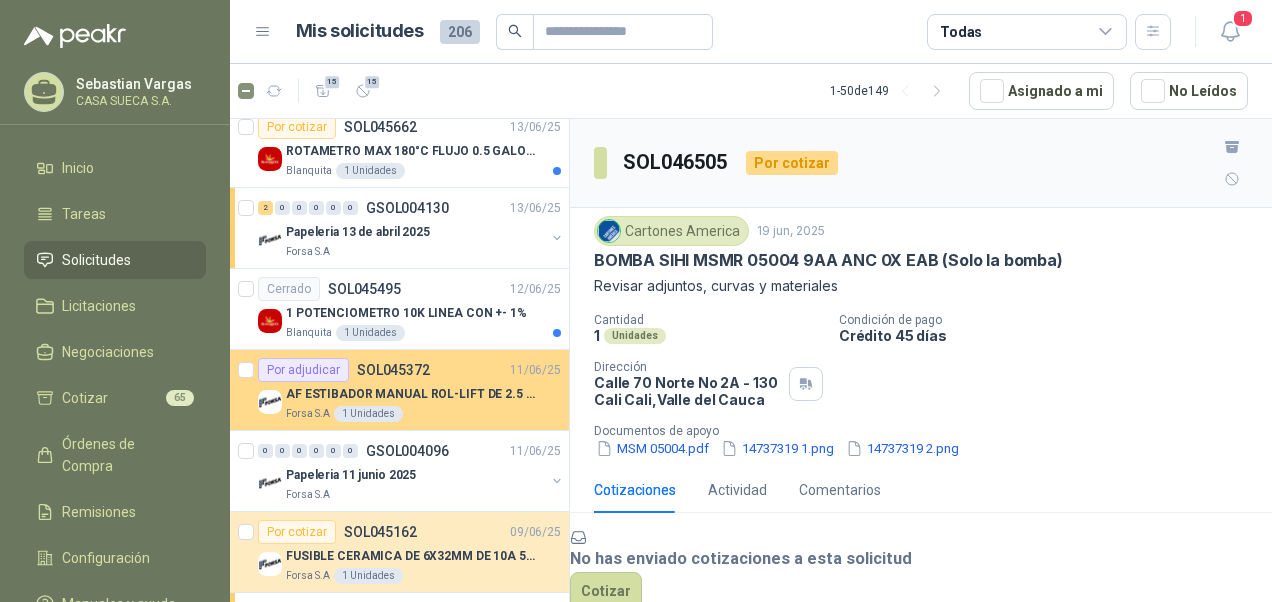 click on "AF ESTIBADOR MANUAL ROL-LIFT DE 2.5 TON" at bounding box center (410, 394) 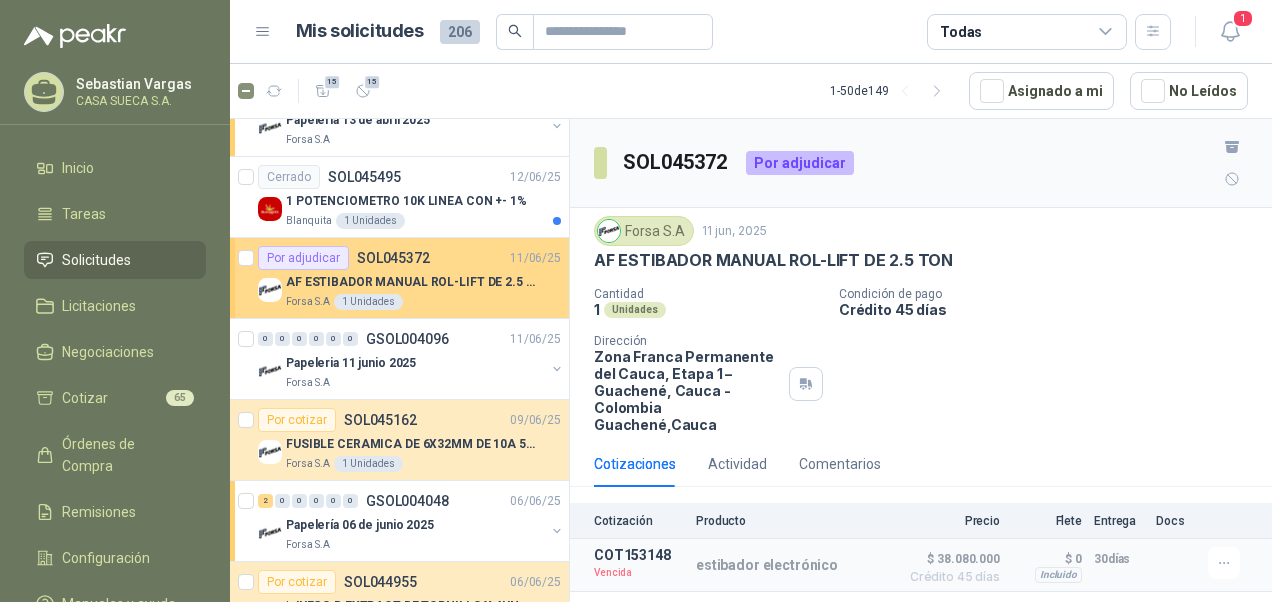 scroll, scrollTop: 800, scrollLeft: 0, axis: vertical 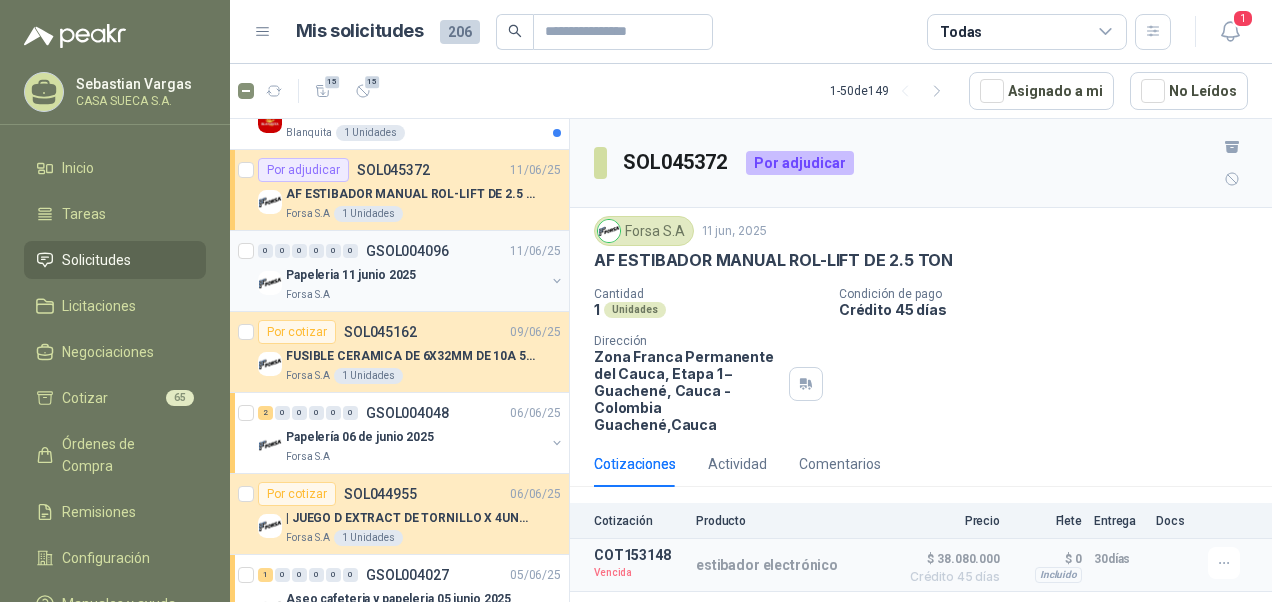 click on "Papeleria 11 junio 2025" at bounding box center [415, 275] 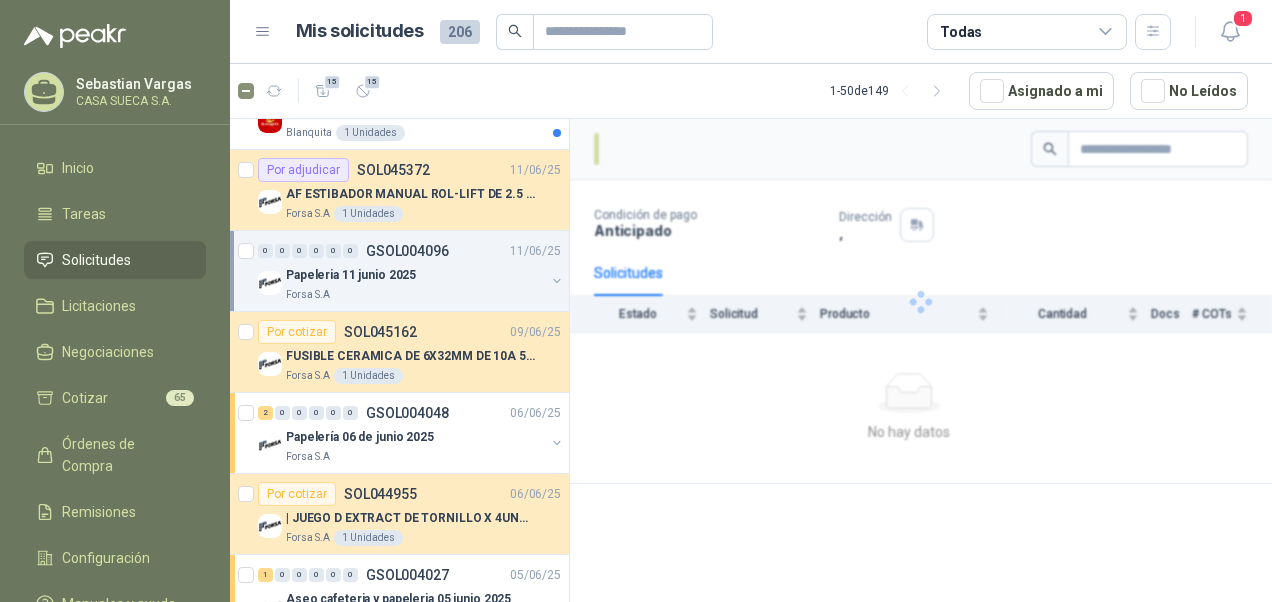 click on "Papeleria 11 junio 2025" at bounding box center [415, 275] 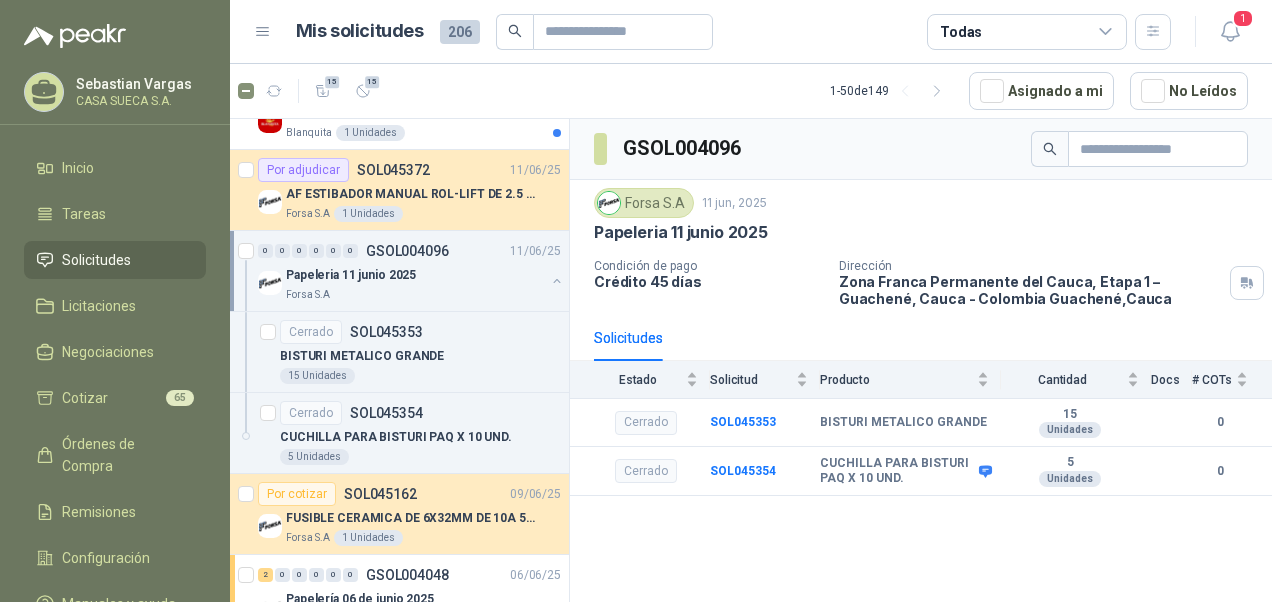 click on "Papeleria 11 junio 2025" at bounding box center [415, 275] 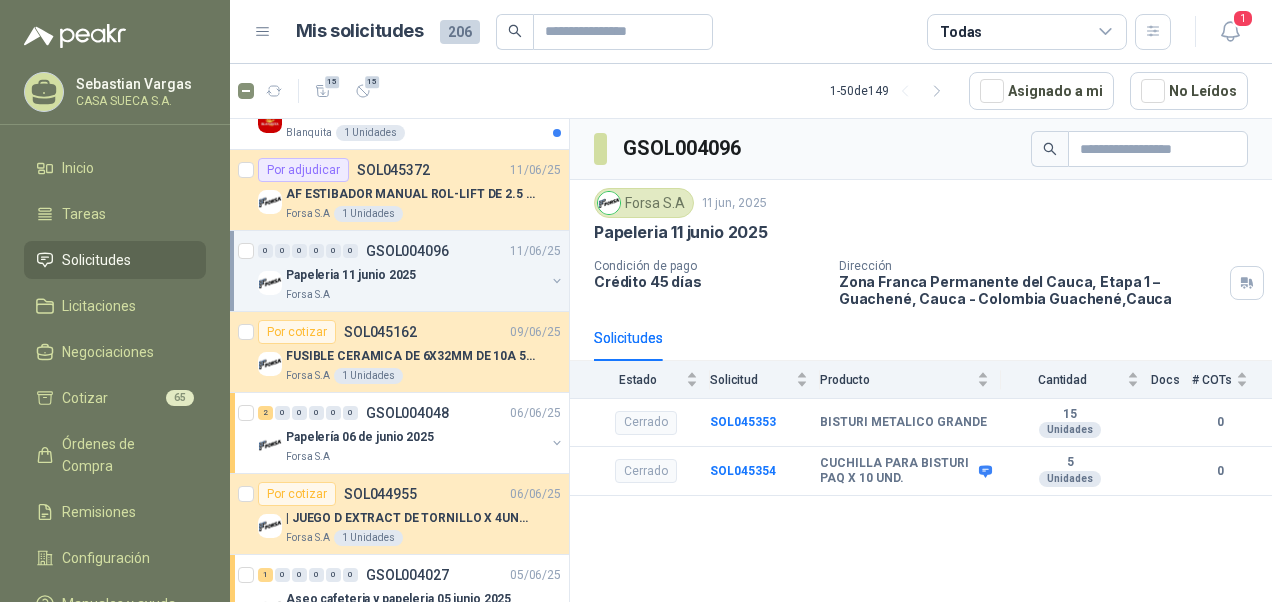 click on "Papeleria 11 junio 2025" at bounding box center (351, 275) 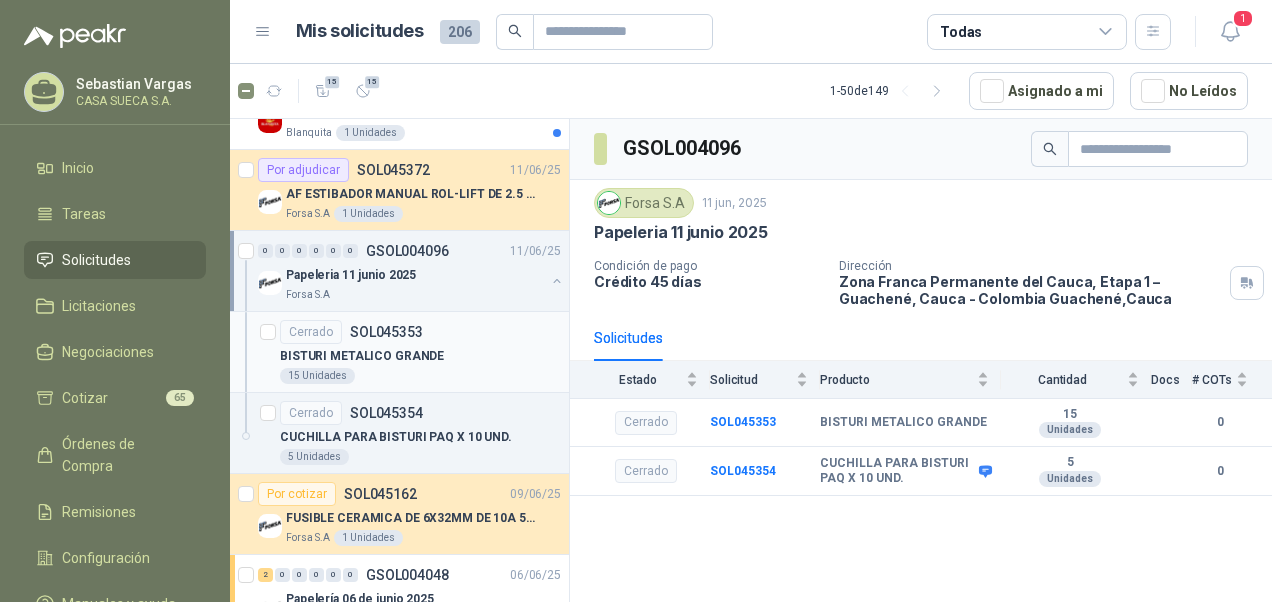click on "15 Unidades" at bounding box center [317, 376] 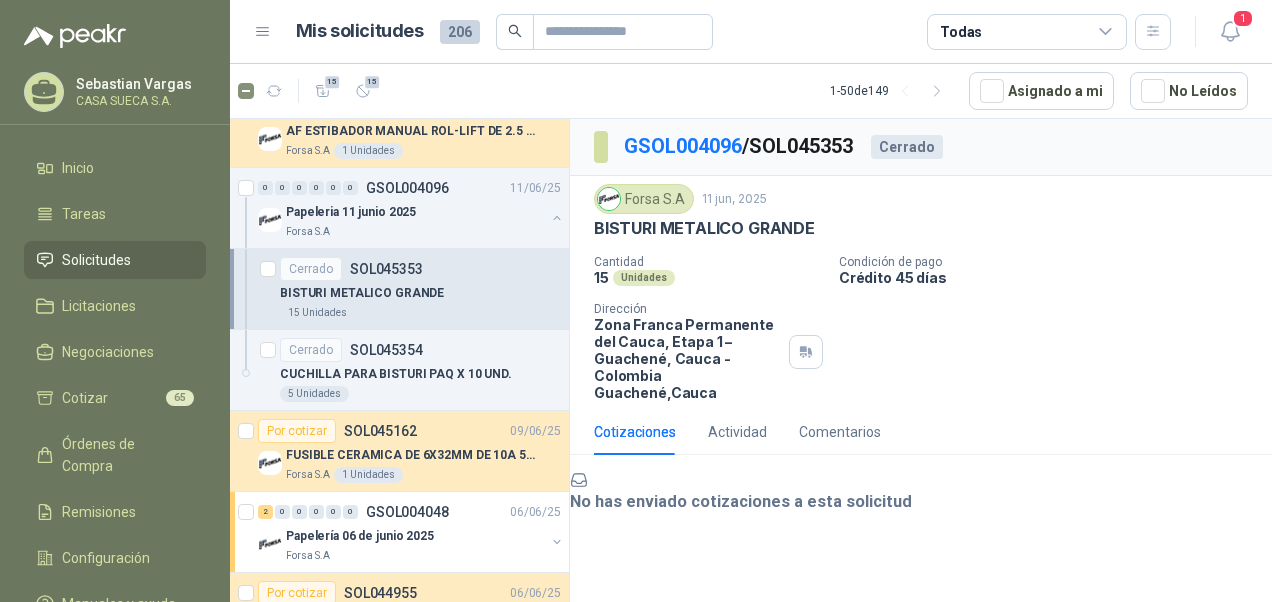 scroll, scrollTop: 900, scrollLeft: 0, axis: vertical 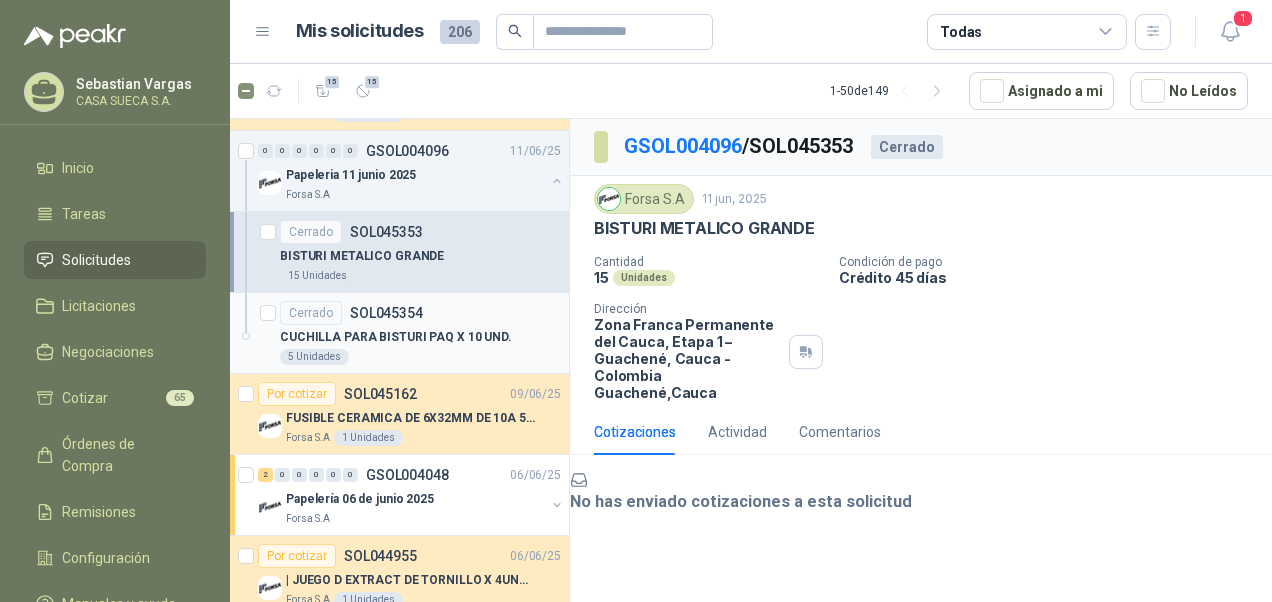 click on "CUCHILLA PARA BISTURI PAQ X 10 UND." at bounding box center [396, 337] 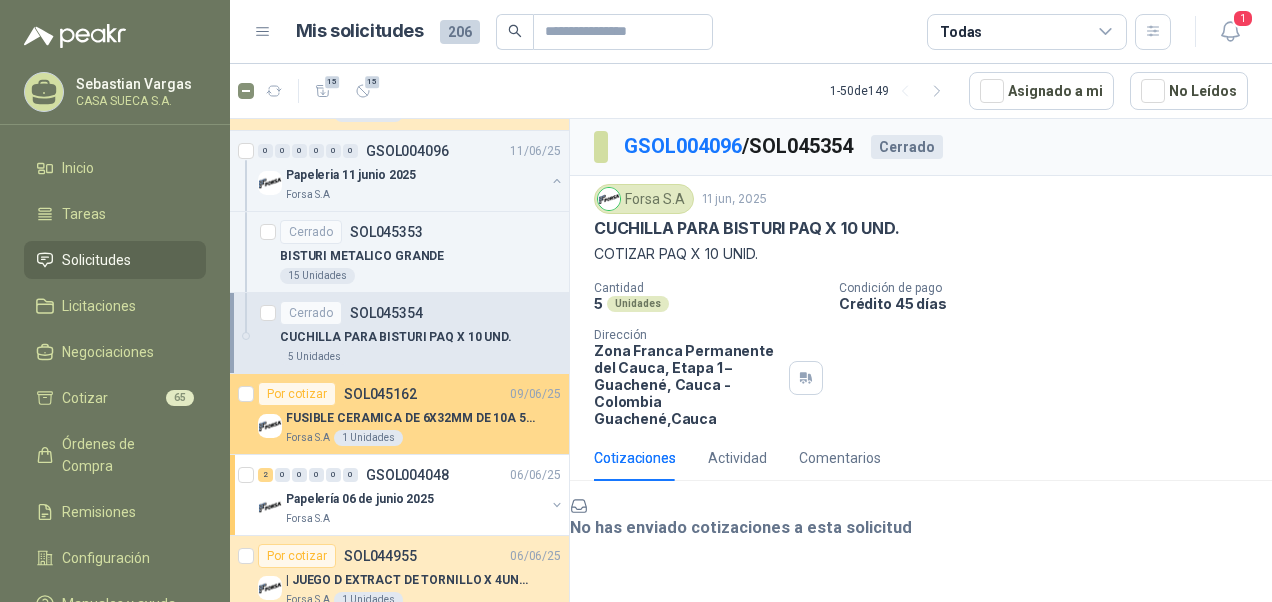 click on "FUSIBLE CERAMICA DE 6X32MM DE 10A 500V H" at bounding box center (423, 418) 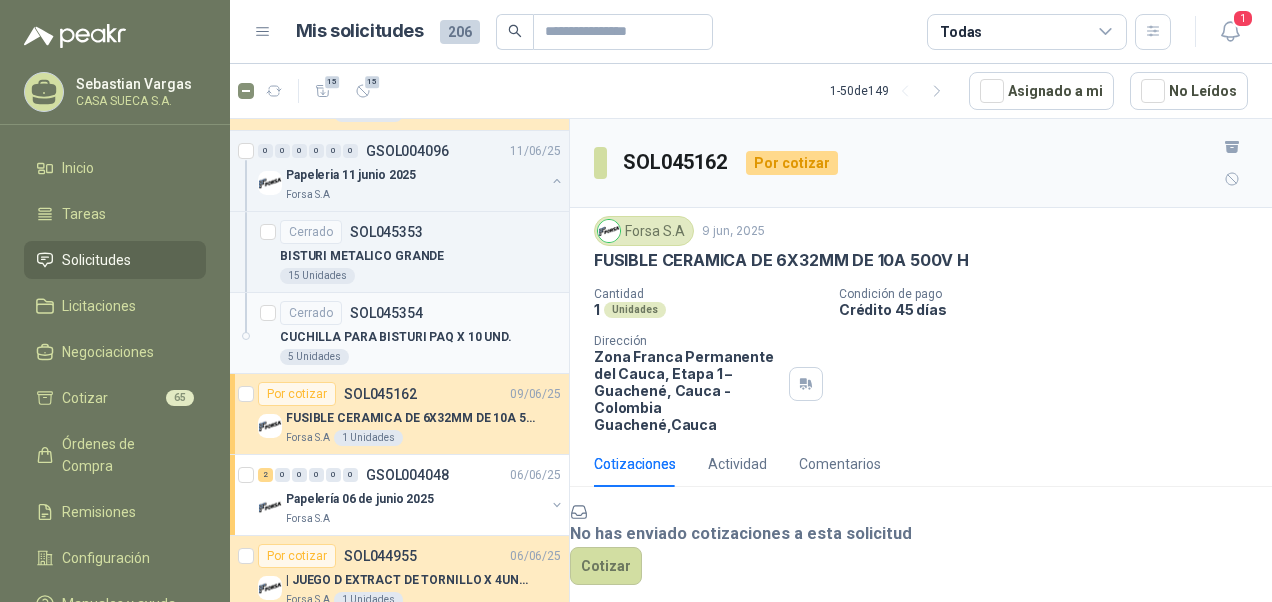 click at bounding box center [268, 333] 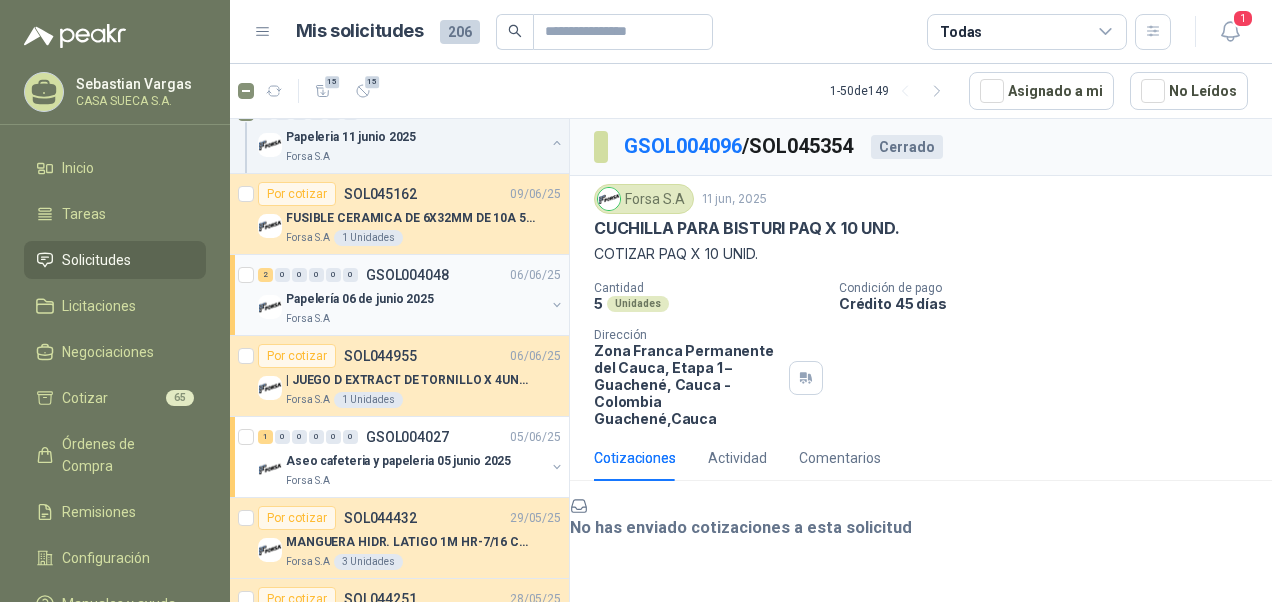 scroll, scrollTop: 1000, scrollLeft: 0, axis: vertical 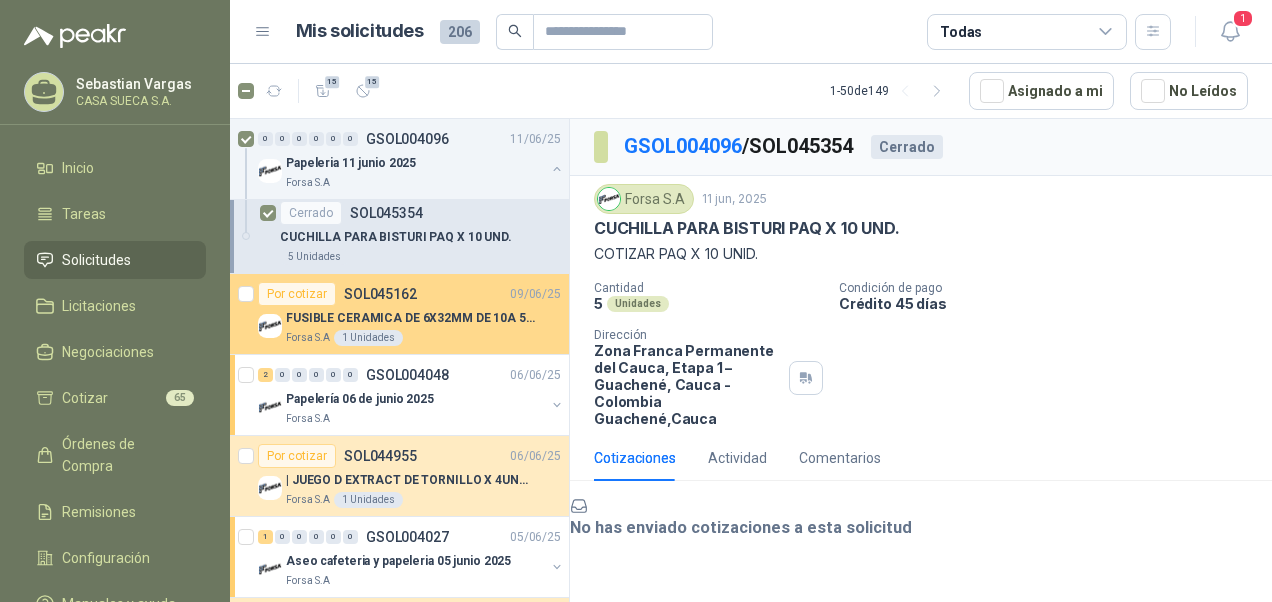 click on "Forsa S.A 1 Unidades" at bounding box center (423, 338) 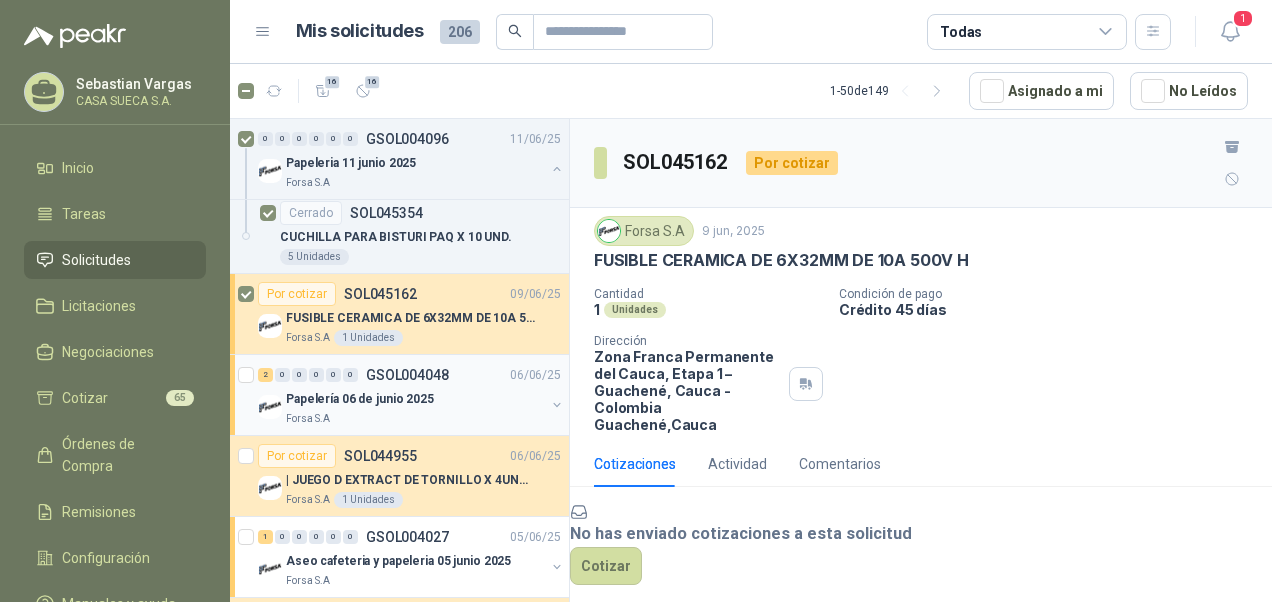 click on "Papelería 06 de junio 2025" at bounding box center [360, 399] 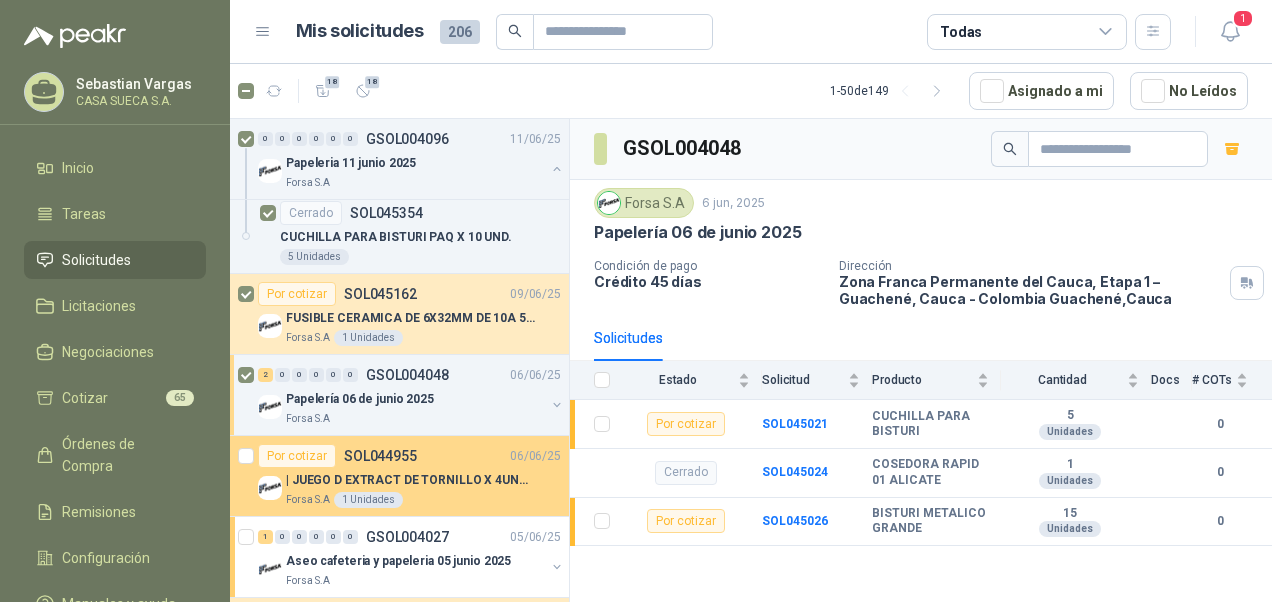 click on "| JUEGO D EXTRACT DE TORNILLO X 4UND PROTO" at bounding box center (410, 480) 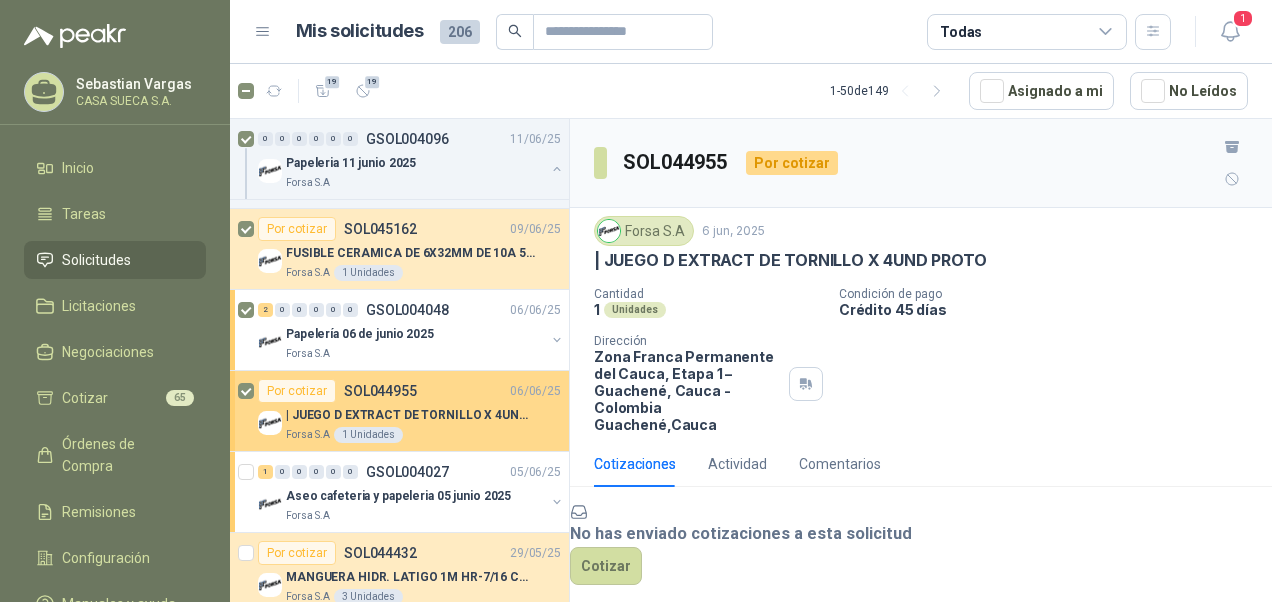 scroll, scrollTop: 1200, scrollLeft: 0, axis: vertical 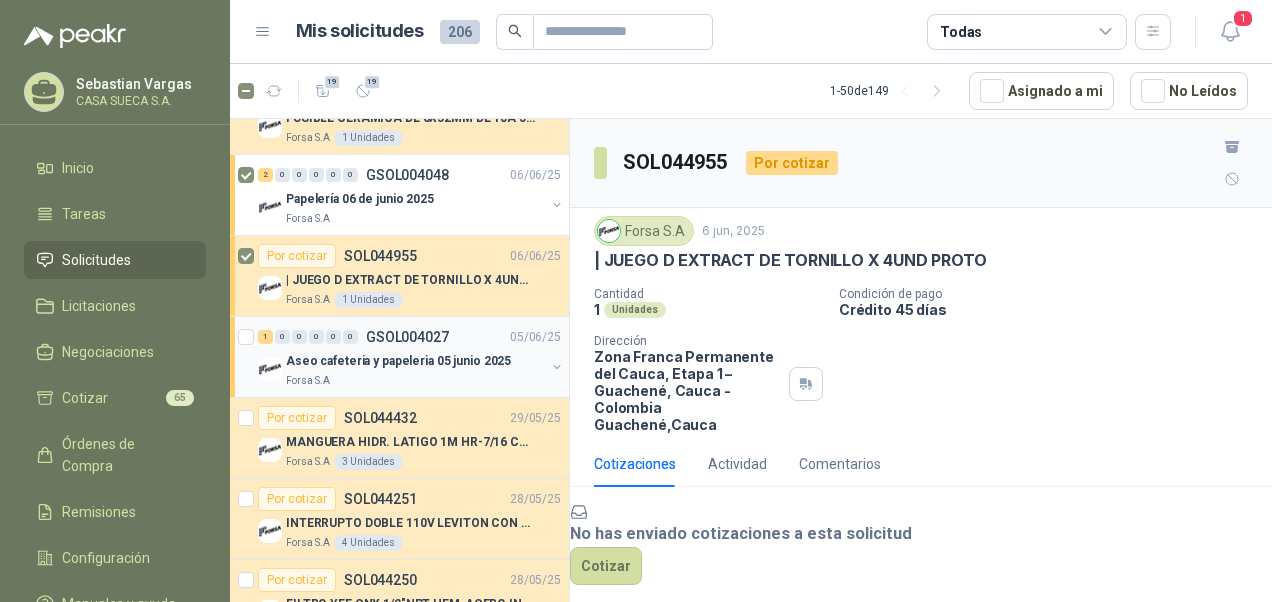 click on "Aseo cafeteria y papeleria 05 junio 2025" at bounding box center (398, 361) 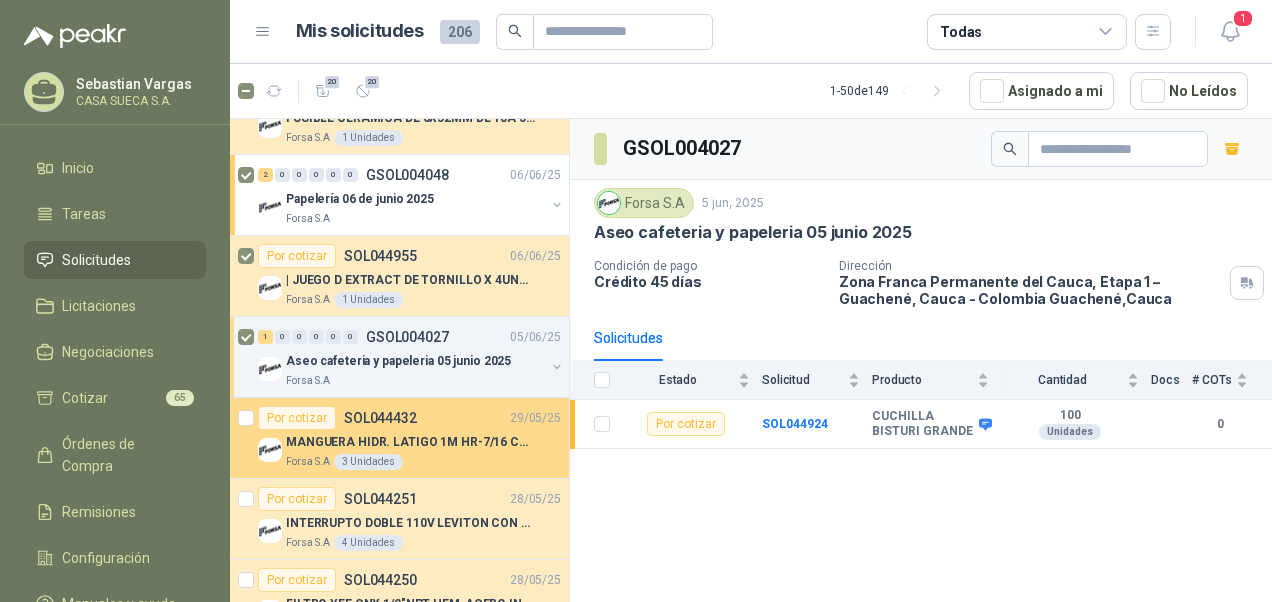 click on "MANGUERA HIDR. LATIGO 1M HR-7/16 COPAS 1" at bounding box center (410, 442) 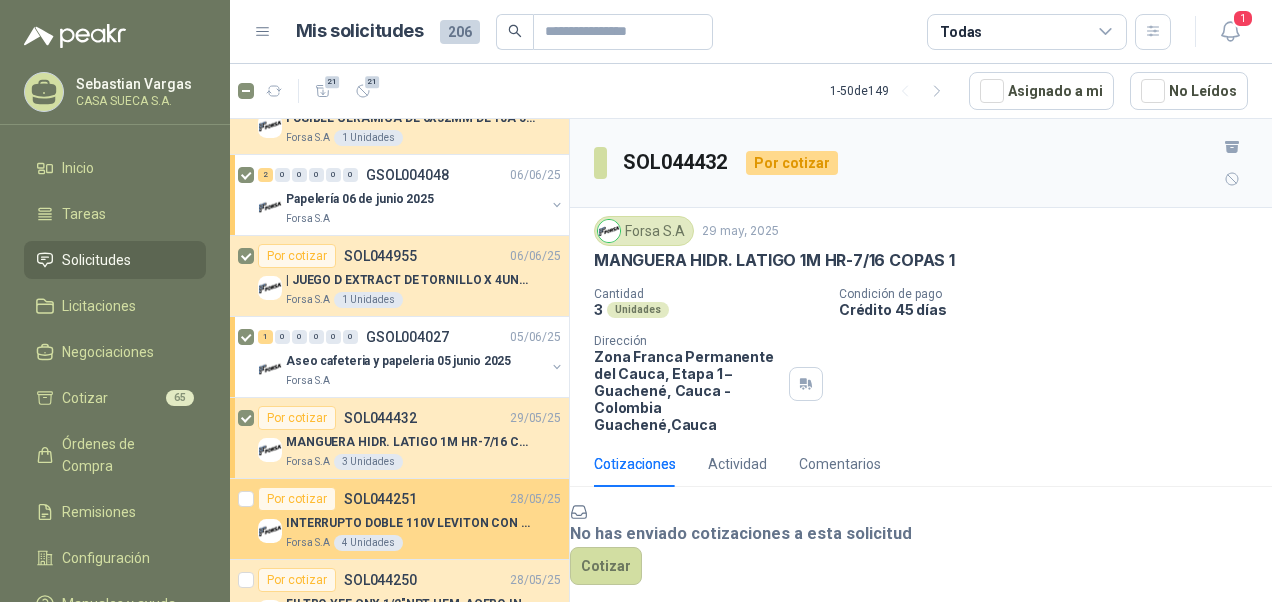 click on "Por cotizar" at bounding box center (297, 499) 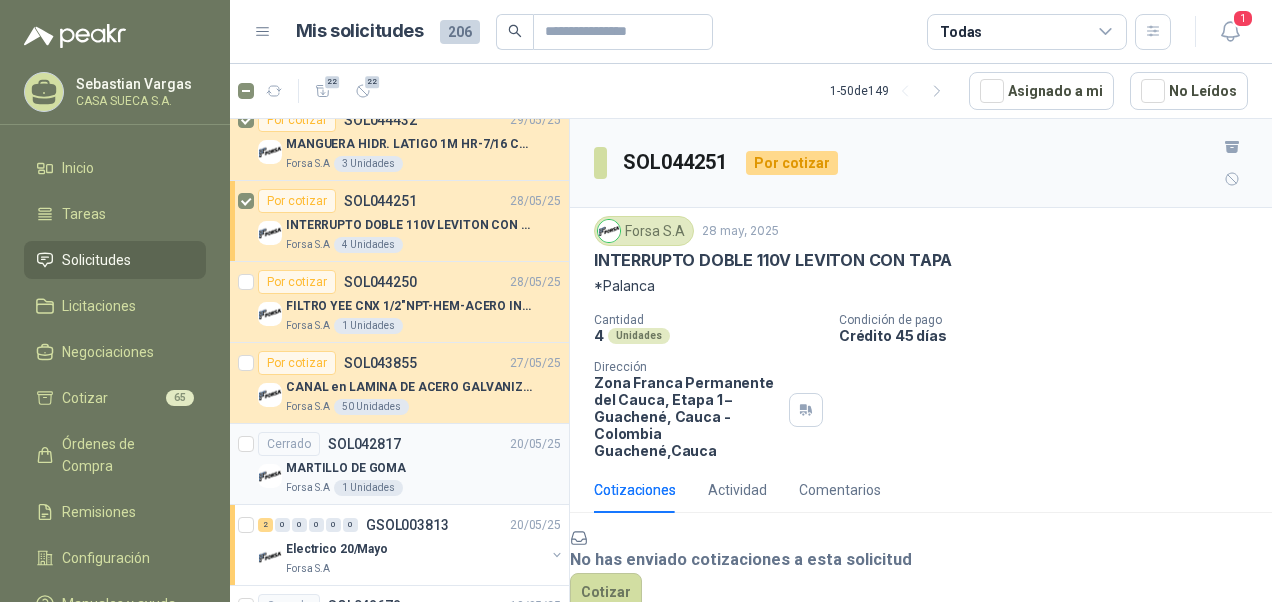 scroll, scrollTop: 1500, scrollLeft: 0, axis: vertical 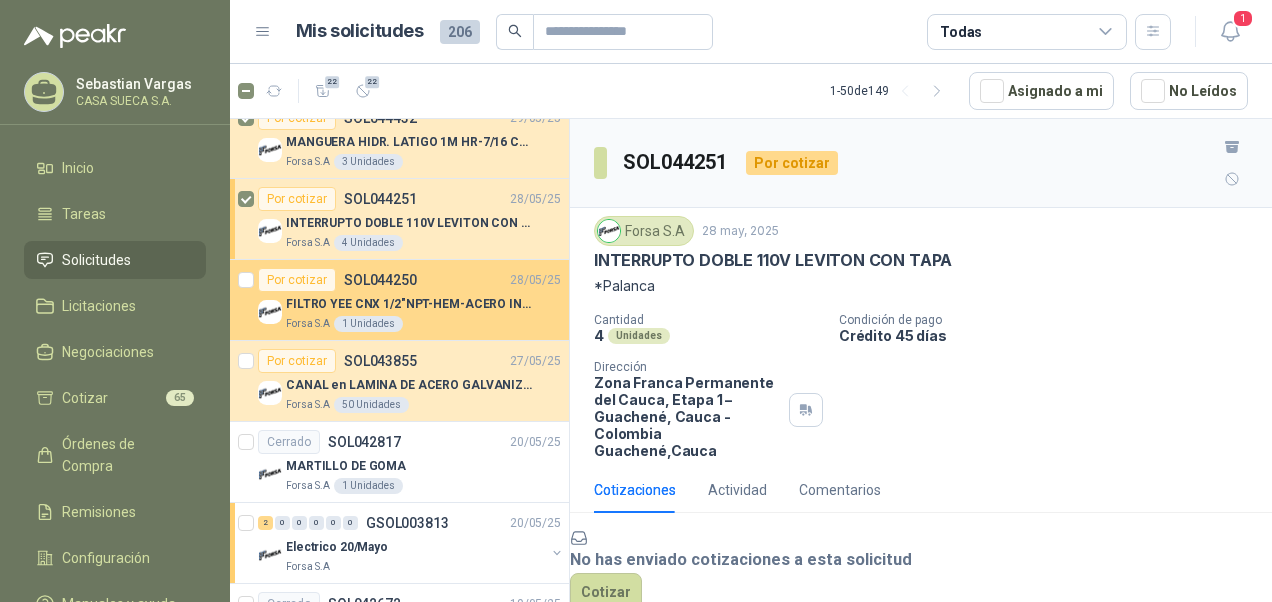 click on "FILTRO YEE CNX 1/2"NPT-HEM-ACERO INOX -N" at bounding box center [410, 304] 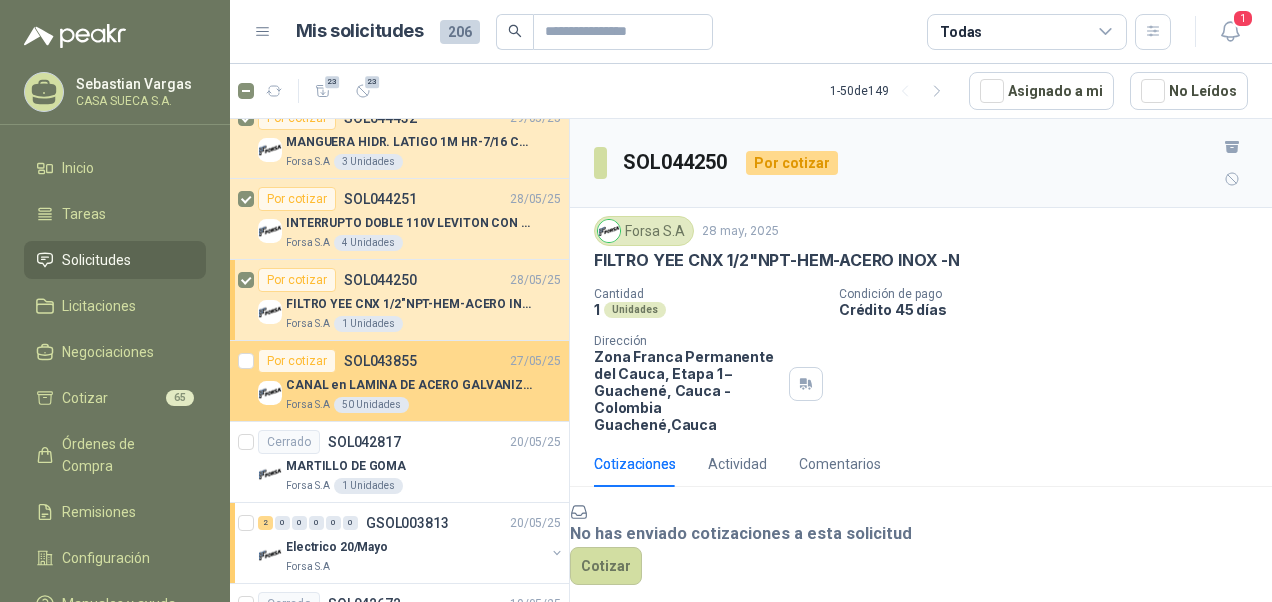 click on "CANAL en LAMINA DE ACERO GALVANIZADO CALI. 18 1220 X 2240" at bounding box center [410, 385] 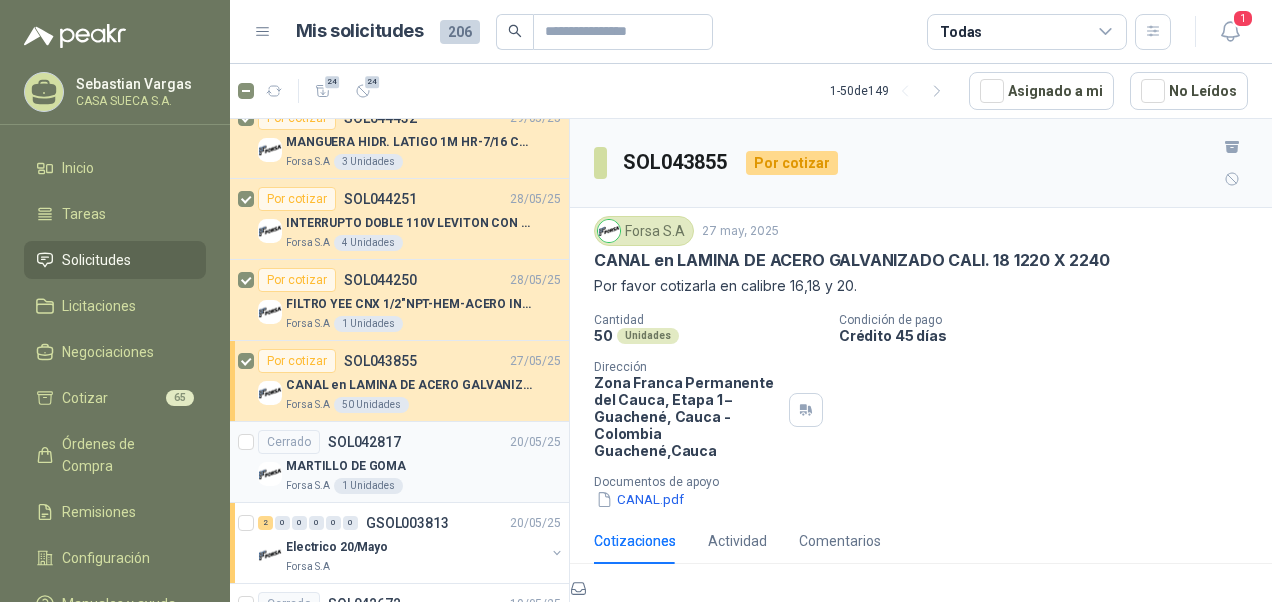 click on "MARTILLO DE GOMA" at bounding box center (423, 466) 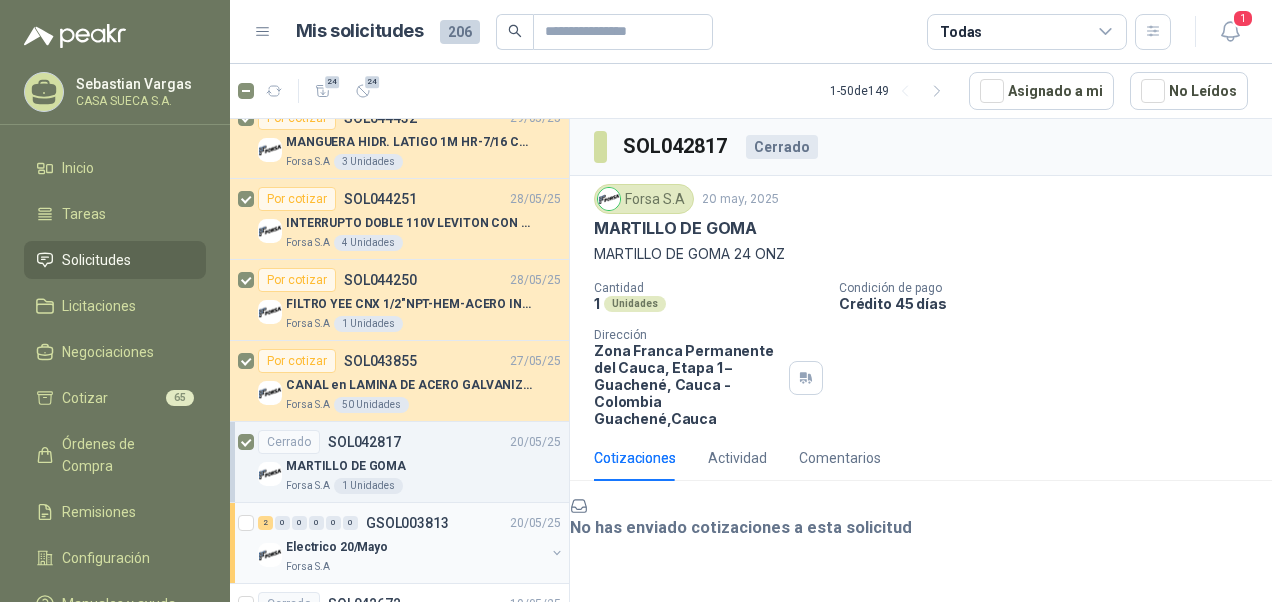 click on "Electrico 20/Mayo" at bounding box center [337, 547] 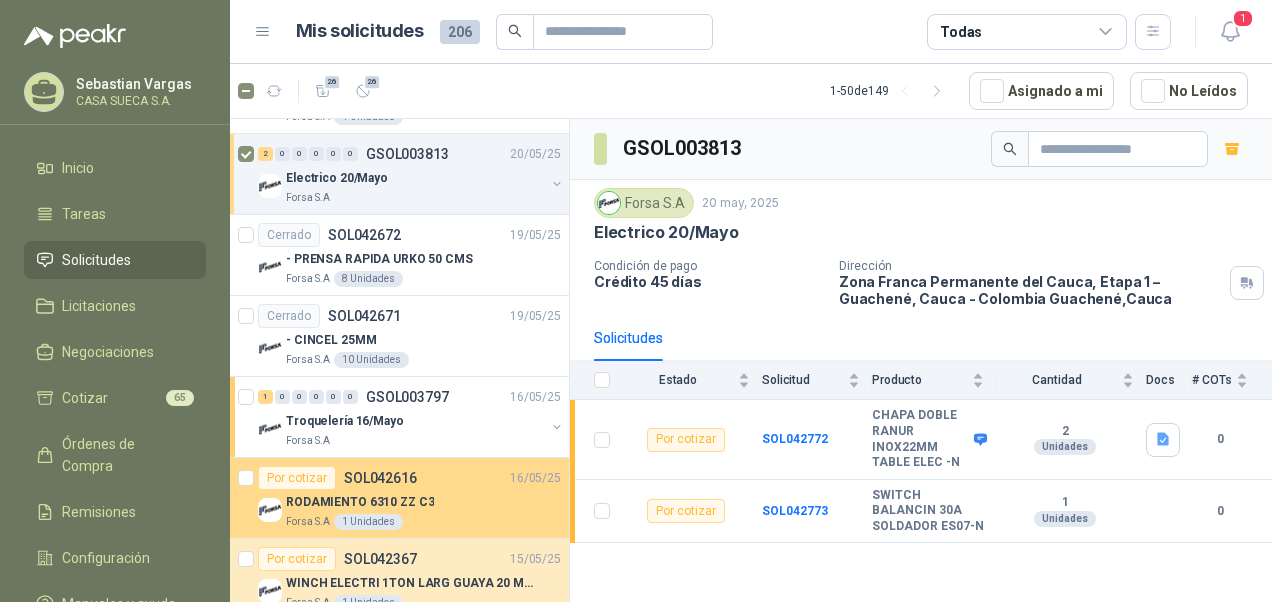 scroll, scrollTop: 1900, scrollLeft: 0, axis: vertical 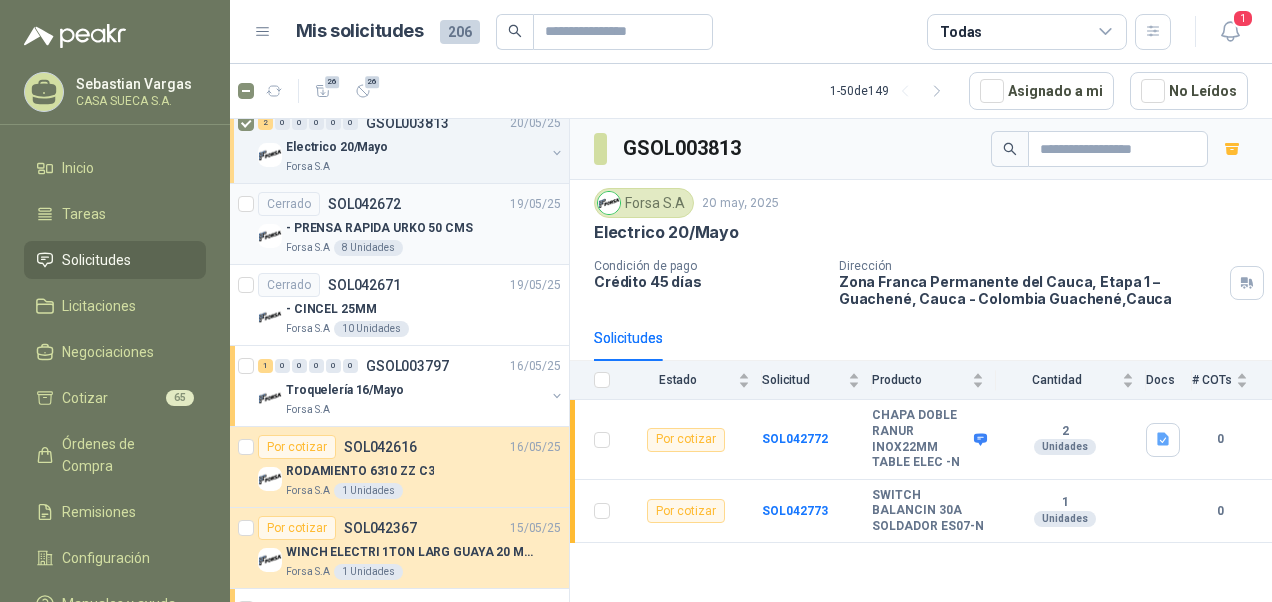 click on "- PRENSA RAPIDA URKO 50 CMS" at bounding box center [379, 228] 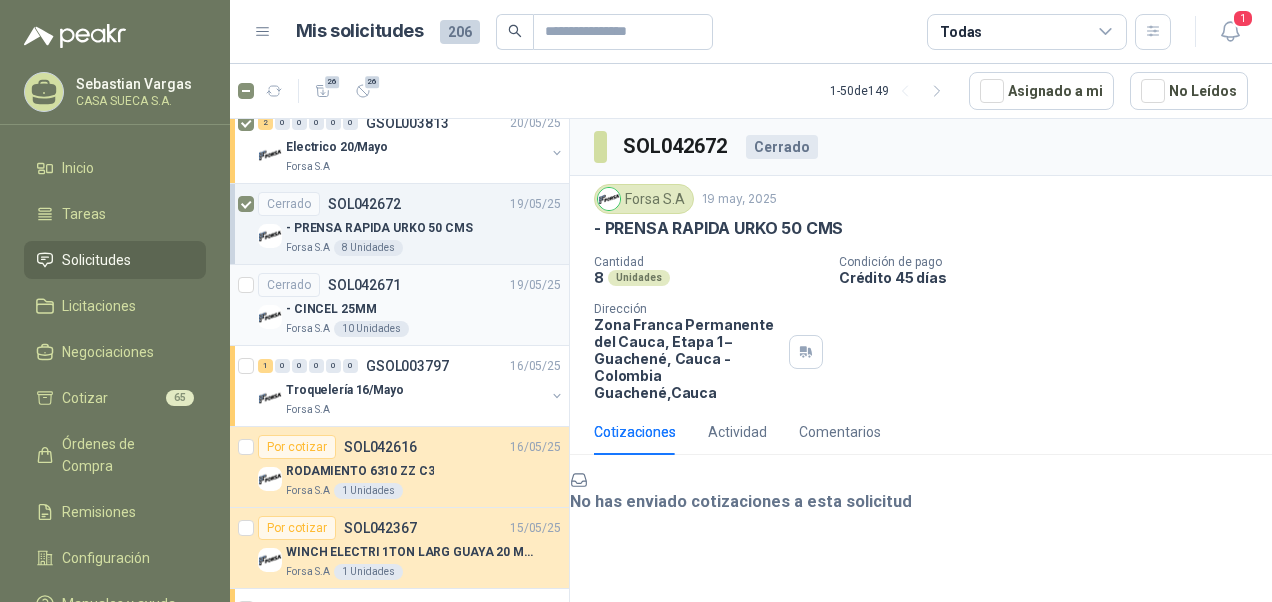 click on "- CINCEL 25MM" at bounding box center [331, 309] 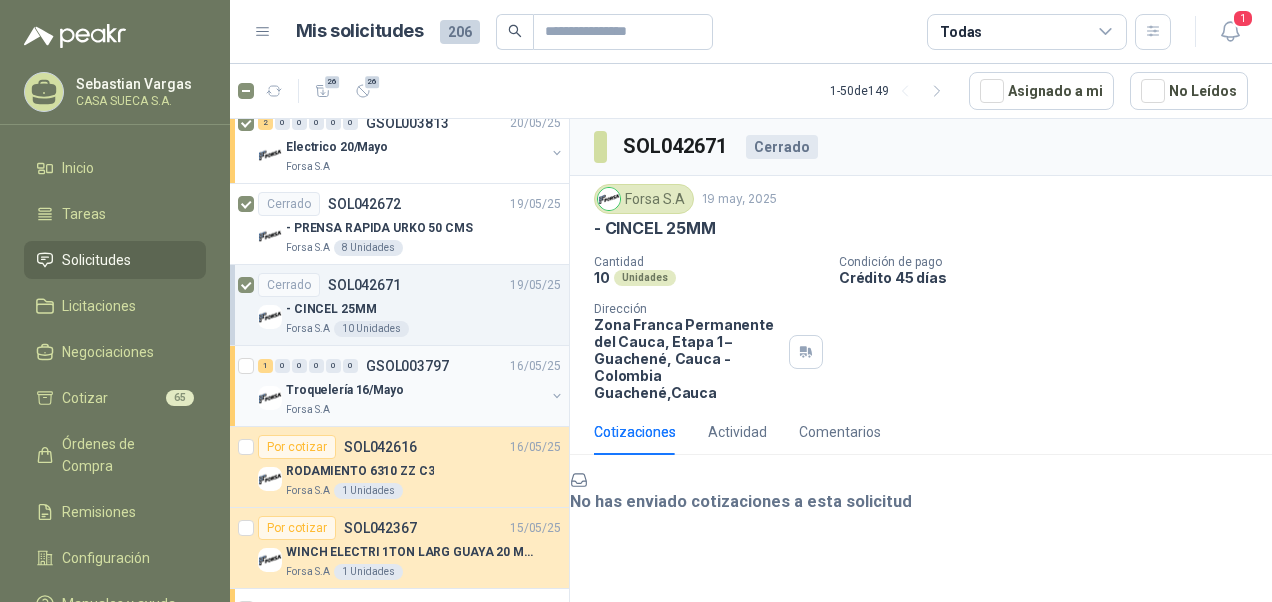 click on "Troquelería 16/Mayo" at bounding box center (345, 390) 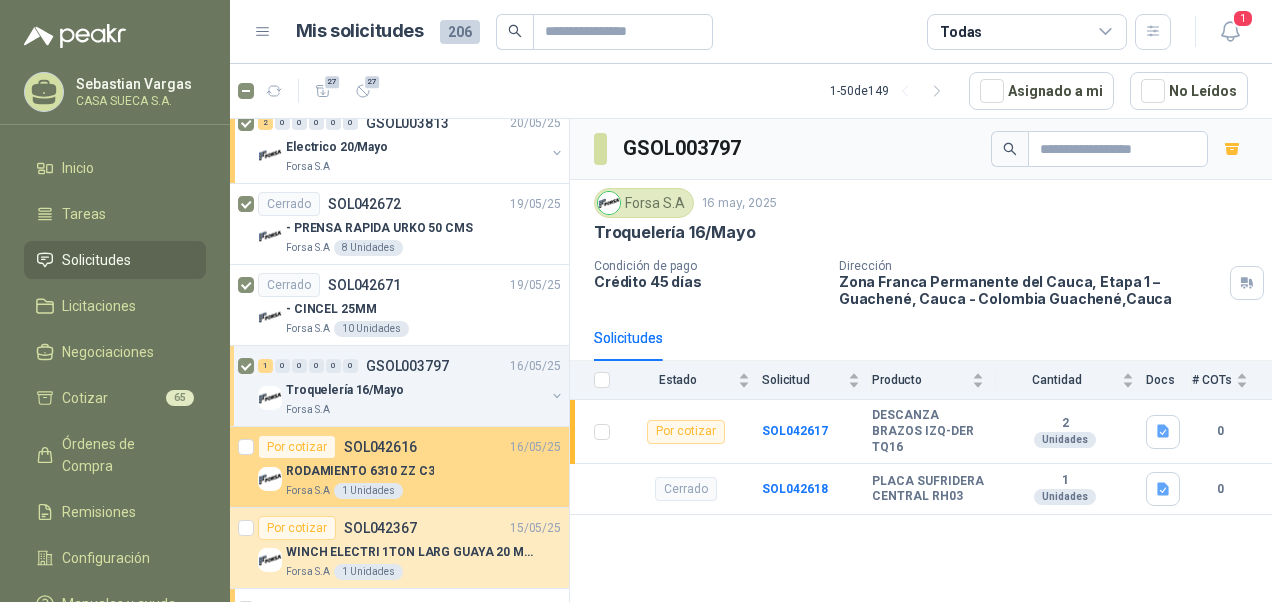 click on "SOL042616" at bounding box center [380, 447] 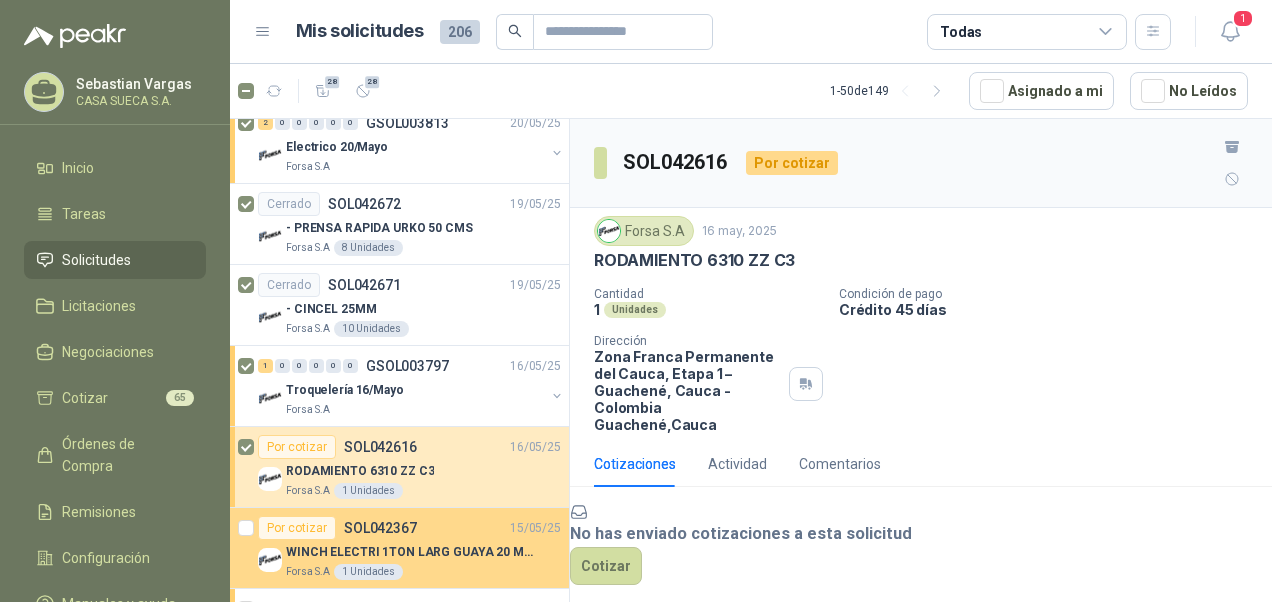 click on "Por cotizar" at bounding box center [297, 528] 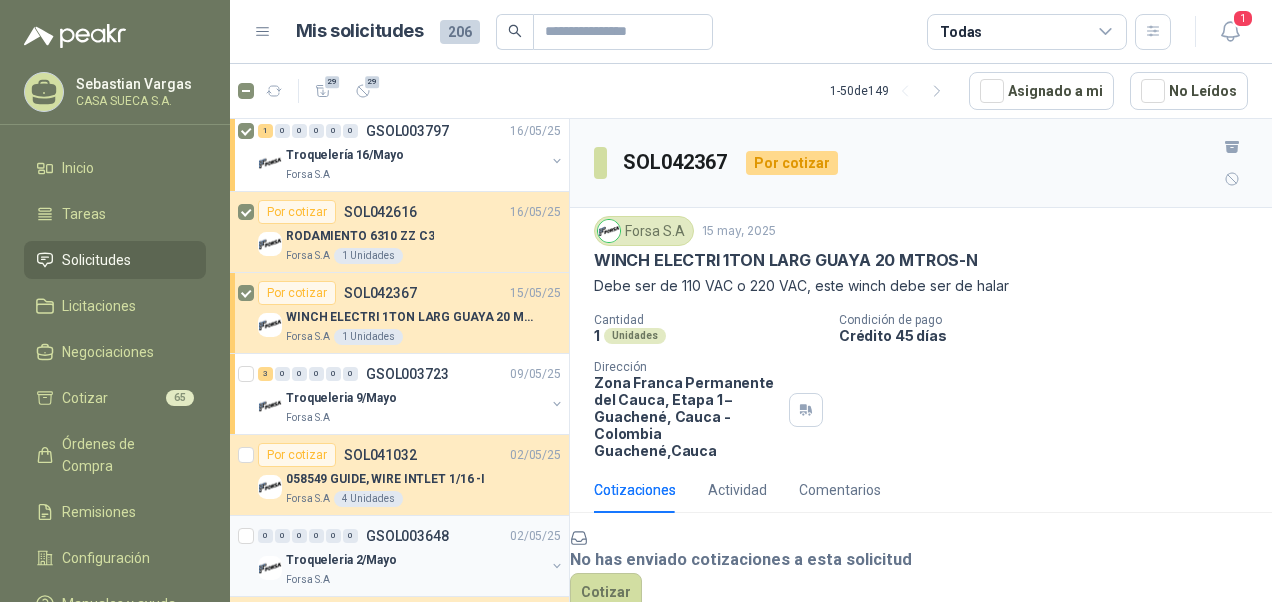 scroll, scrollTop: 2200, scrollLeft: 0, axis: vertical 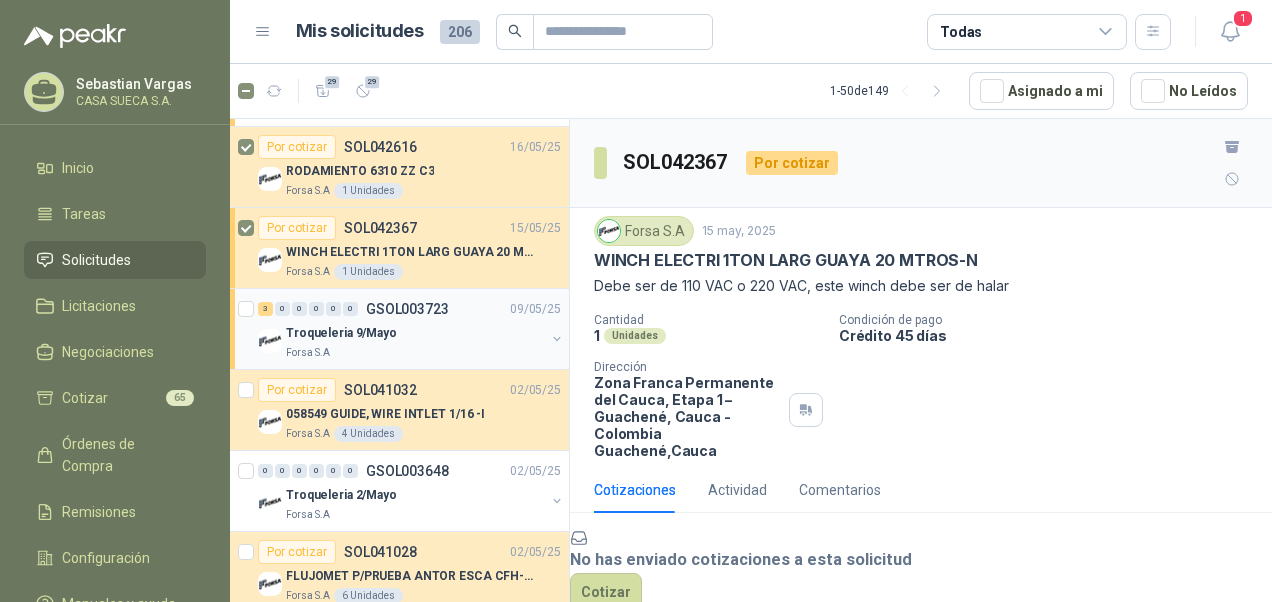 click on "Troqueleria 9/Mayo" at bounding box center [341, 333] 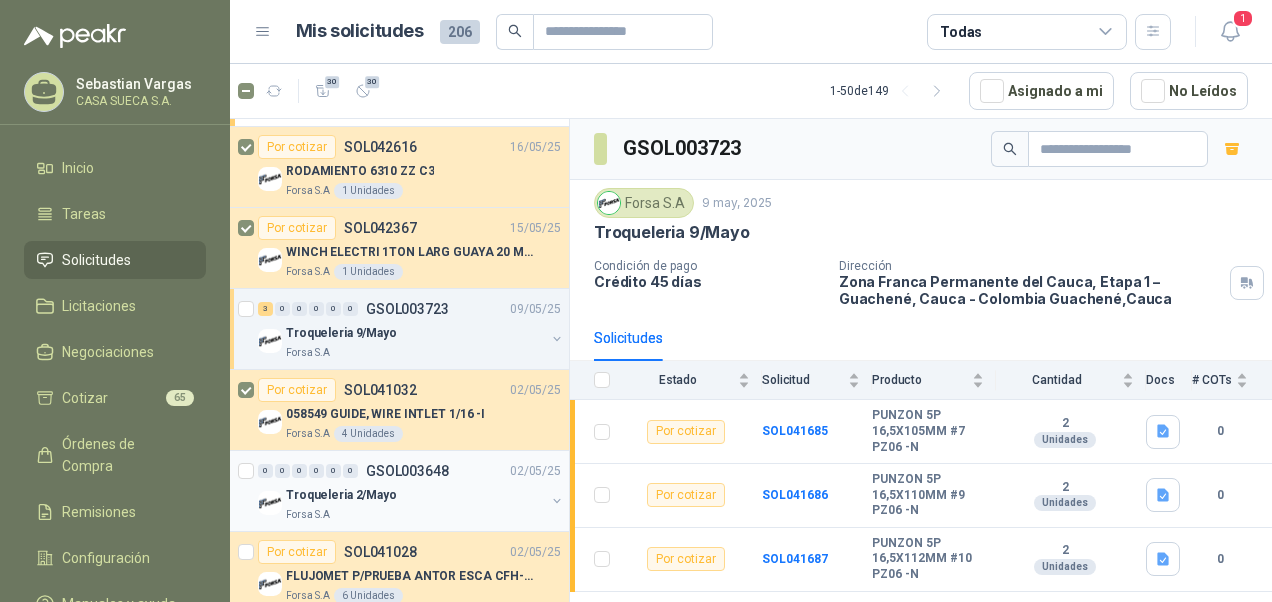 click on "Troqueleria 2/Mayo" at bounding box center (341, 495) 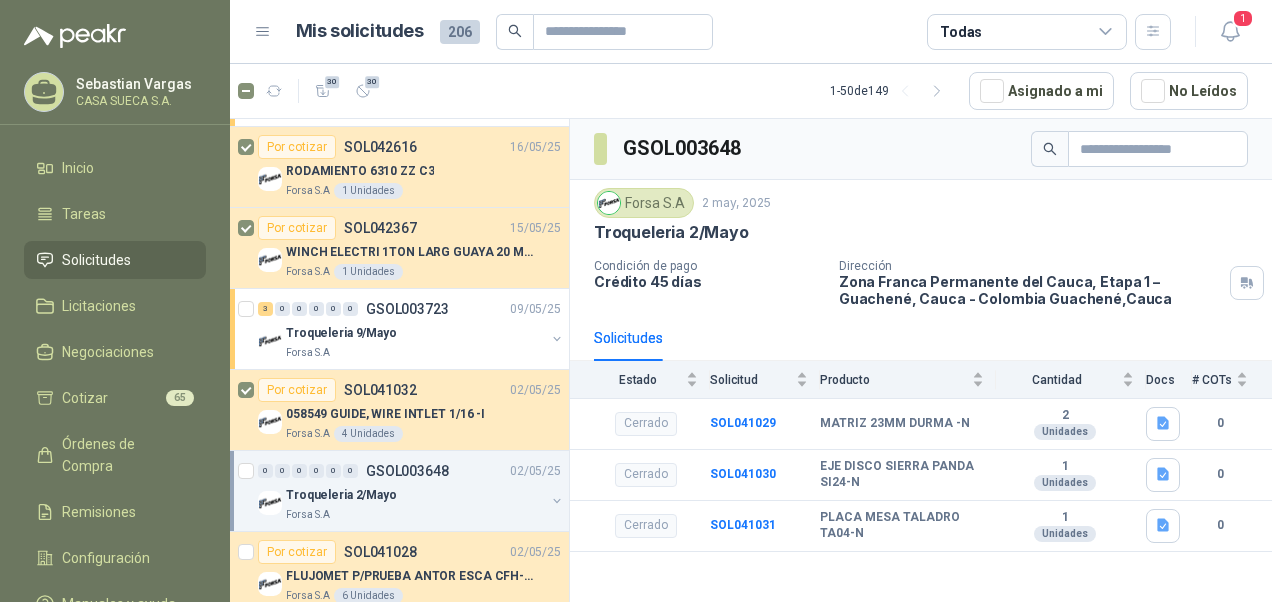 click on "0 0 0 0 0 0 GSOL003648 02/05/25 Troqueleria 2/Mayo Forsa S.A" at bounding box center [399, 491] 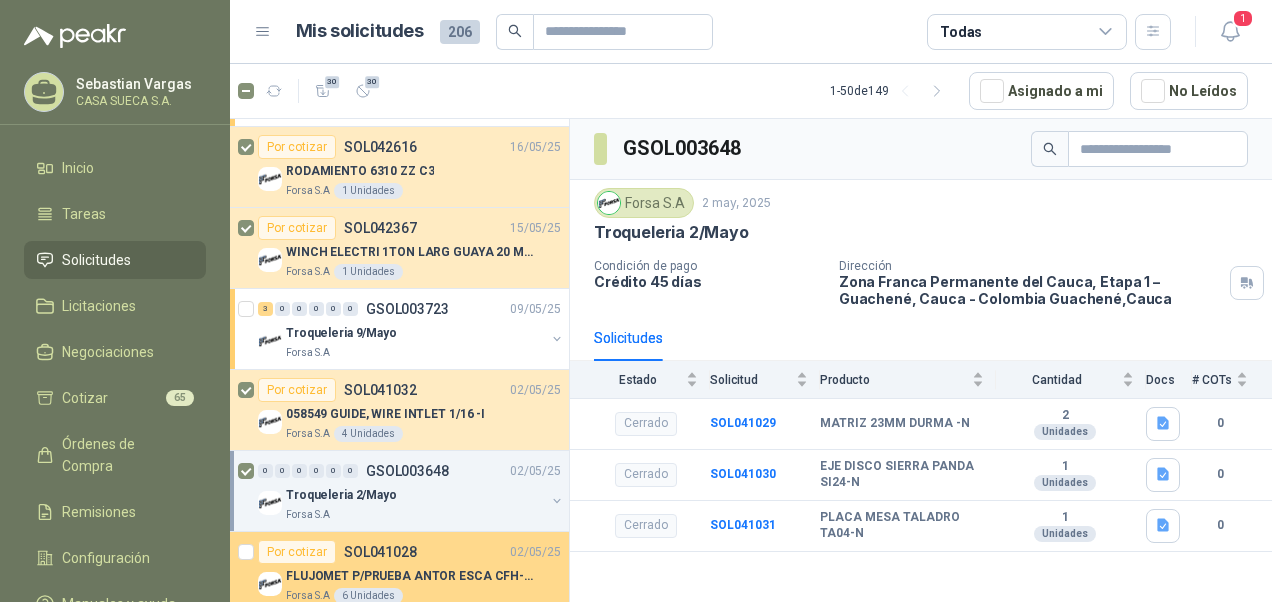 click on "FLUJOMET P/PRUEBA ANTOR ESCA CFH-ARGON-N" at bounding box center (410, 576) 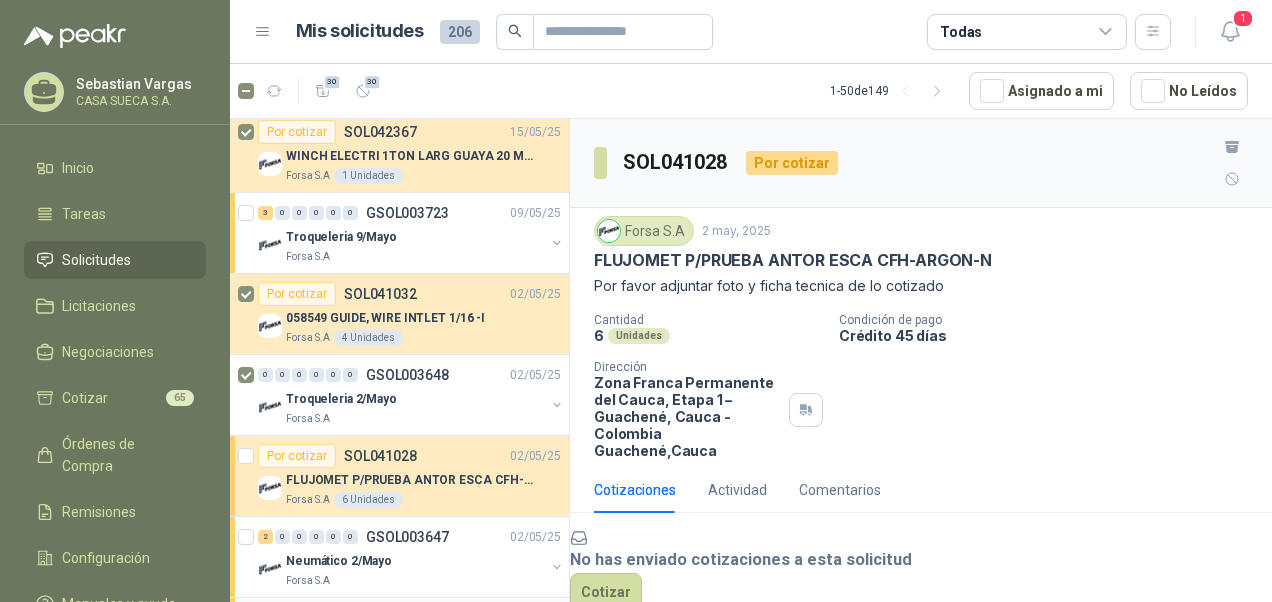 scroll, scrollTop: 2400, scrollLeft: 0, axis: vertical 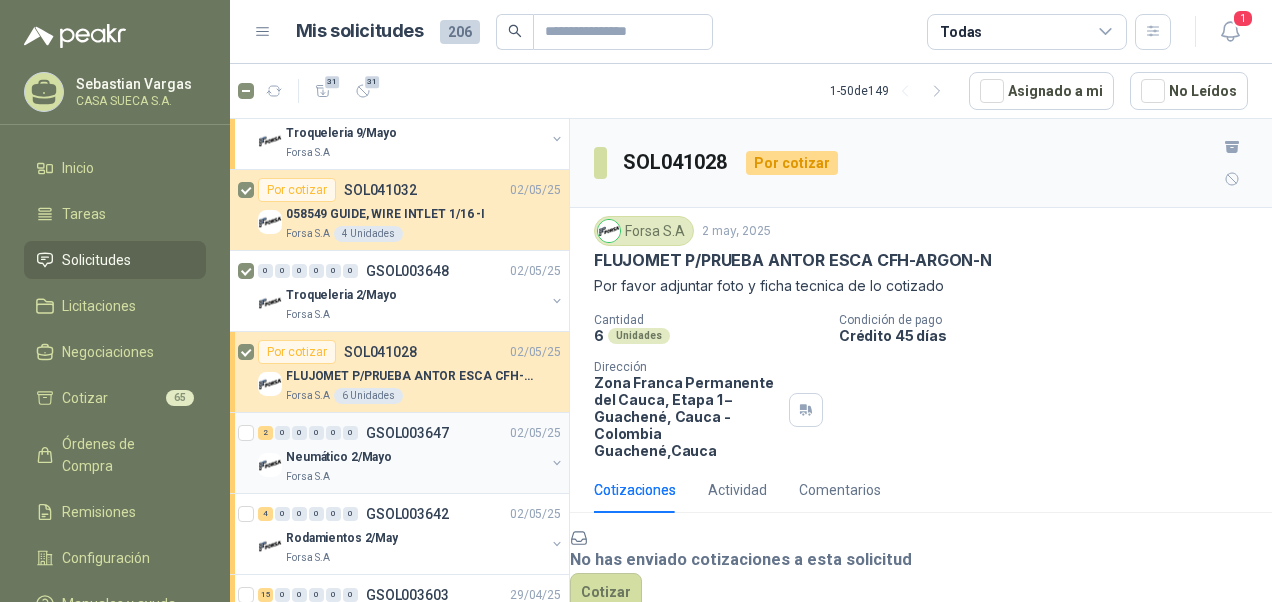 click on "Neumático 2/Mayo" at bounding box center [339, 457] 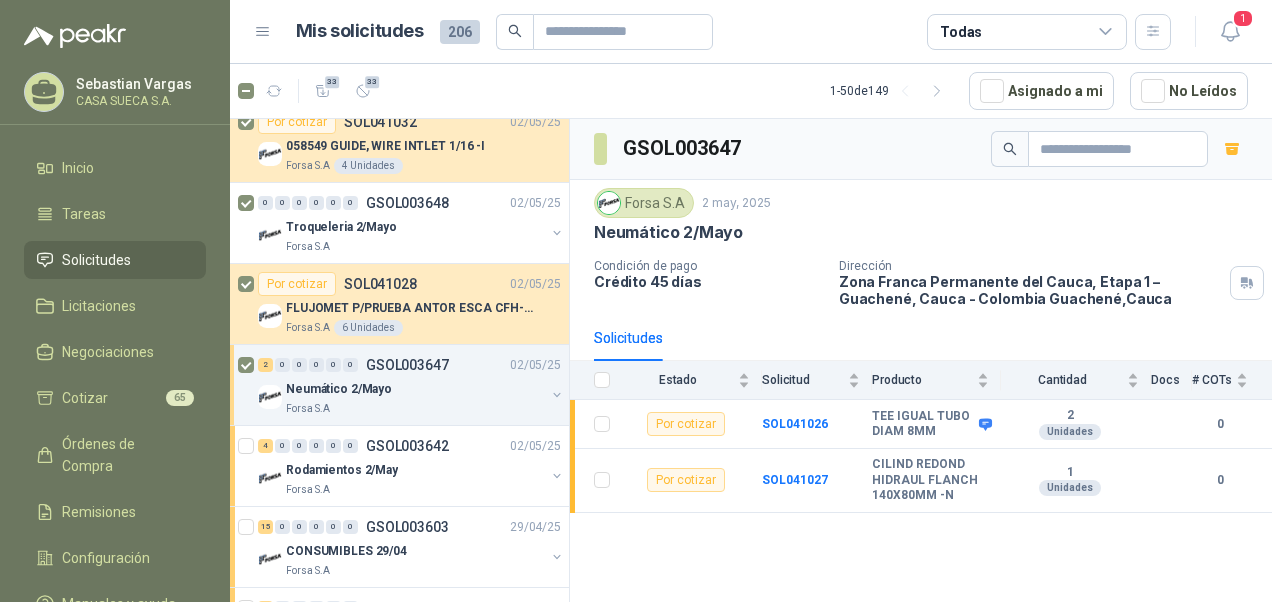 scroll, scrollTop: 2500, scrollLeft: 0, axis: vertical 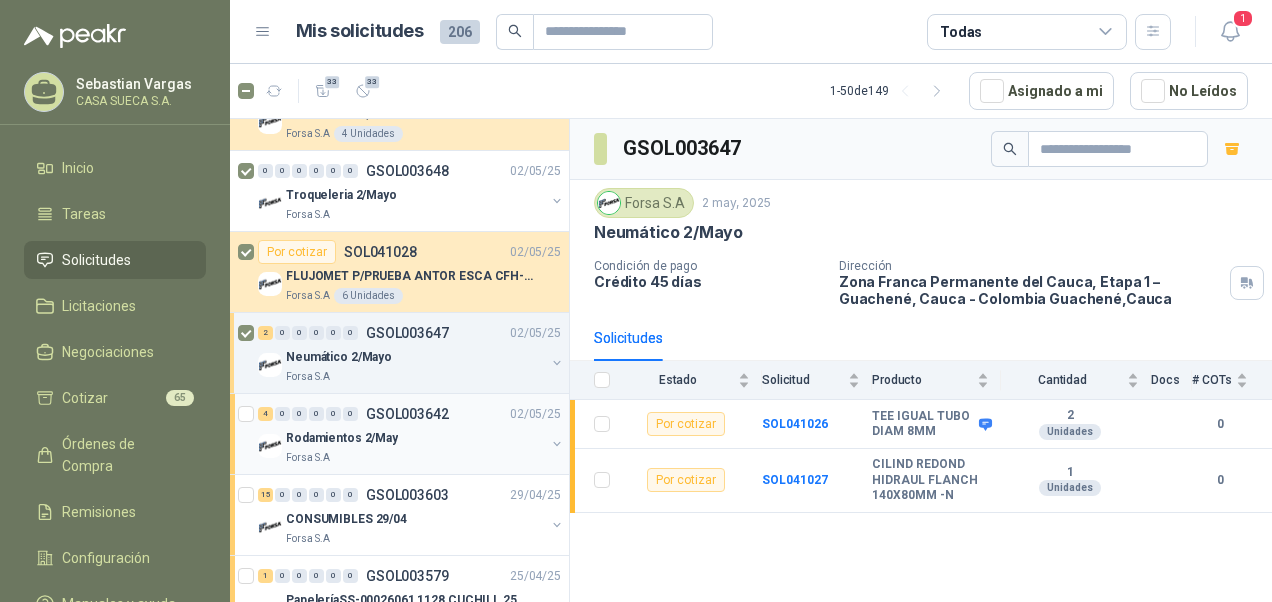 click on "Rodamientos 2/May" at bounding box center (415, 438) 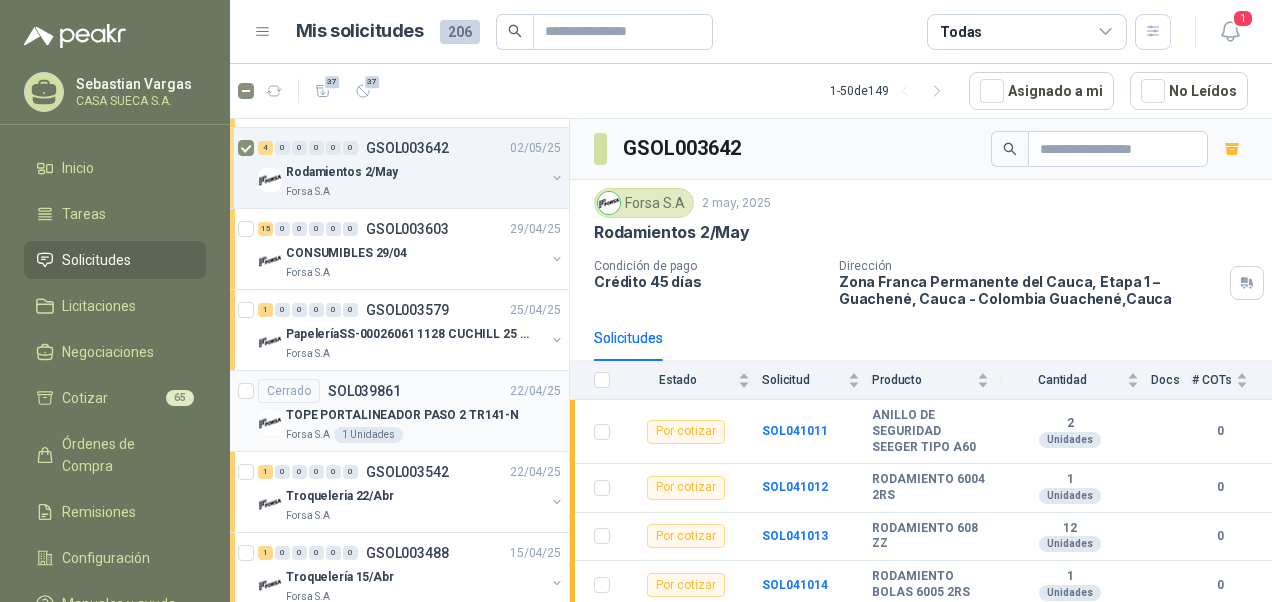 scroll, scrollTop: 2800, scrollLeft: 0, axis: vertical 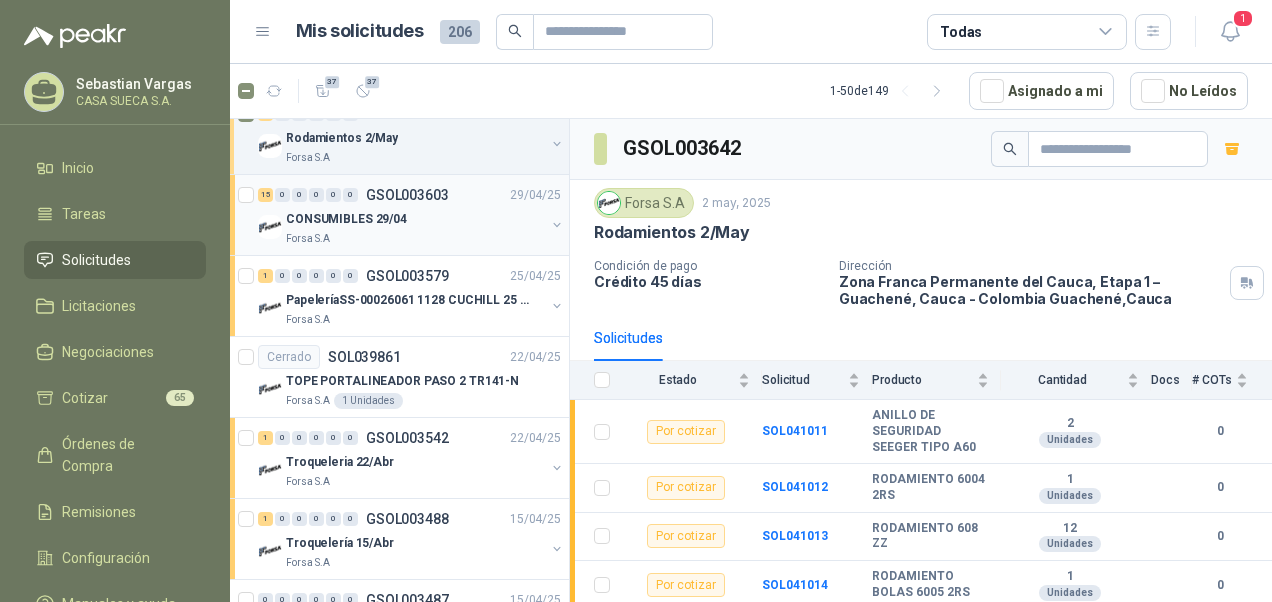 click on "Forsa S.A" at bounding box center [415, 239] 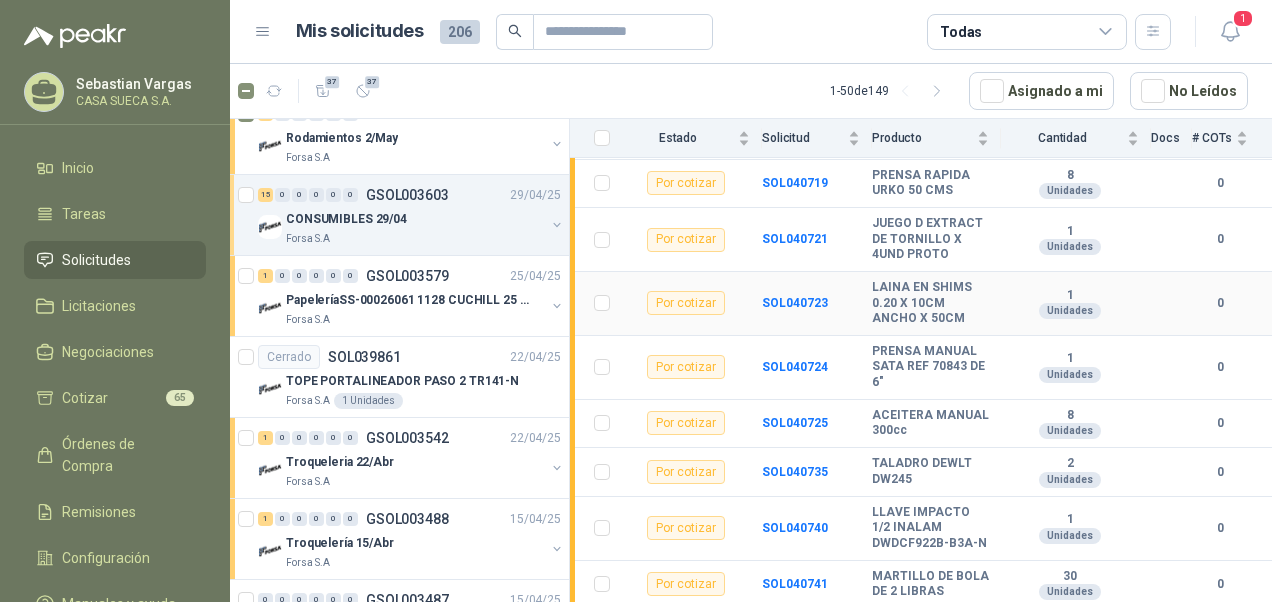 scroll, scrollTop: 699, scrollLeft: 0, axis: vertical 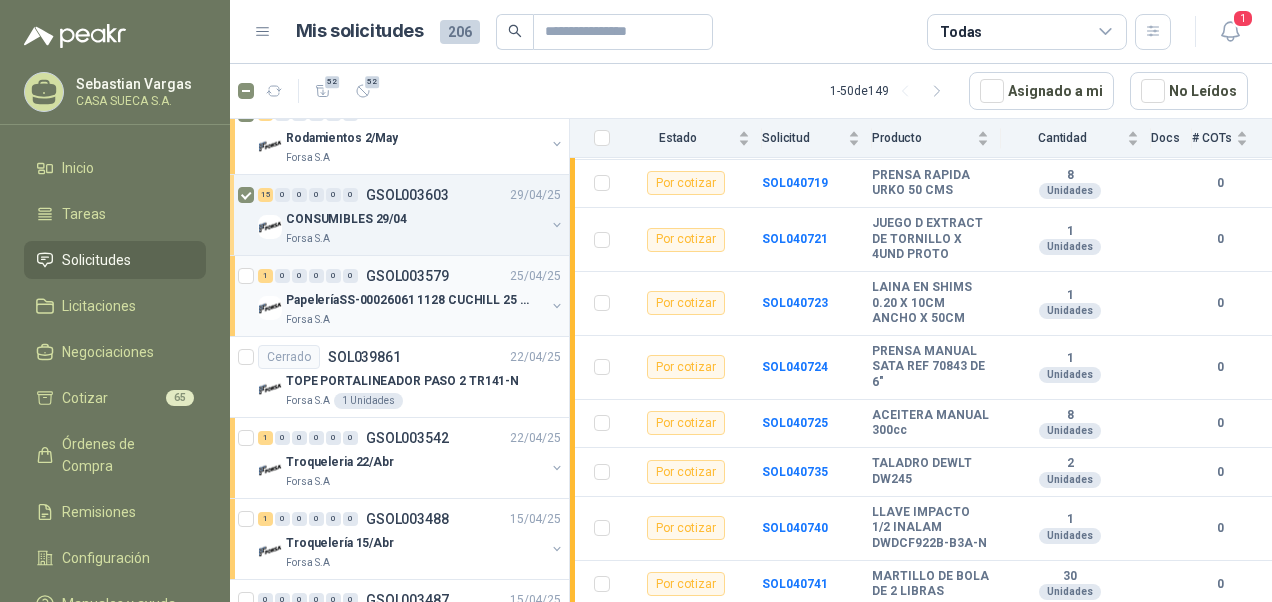 click on "PapeleríaSS-00026061 1128 CUCHILL 25 de abril 2025" at bounding box center (410, 300) 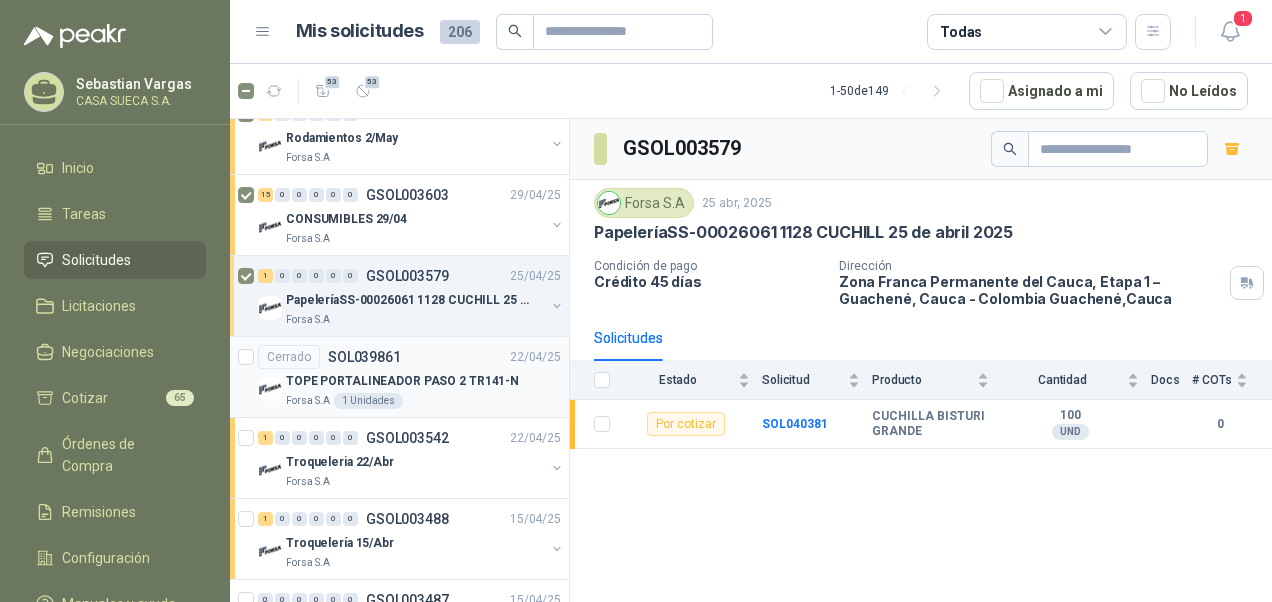 click on "TOPE PORTALINEADOR PASO 2 TR141-N" at bounding box center [423, 381] 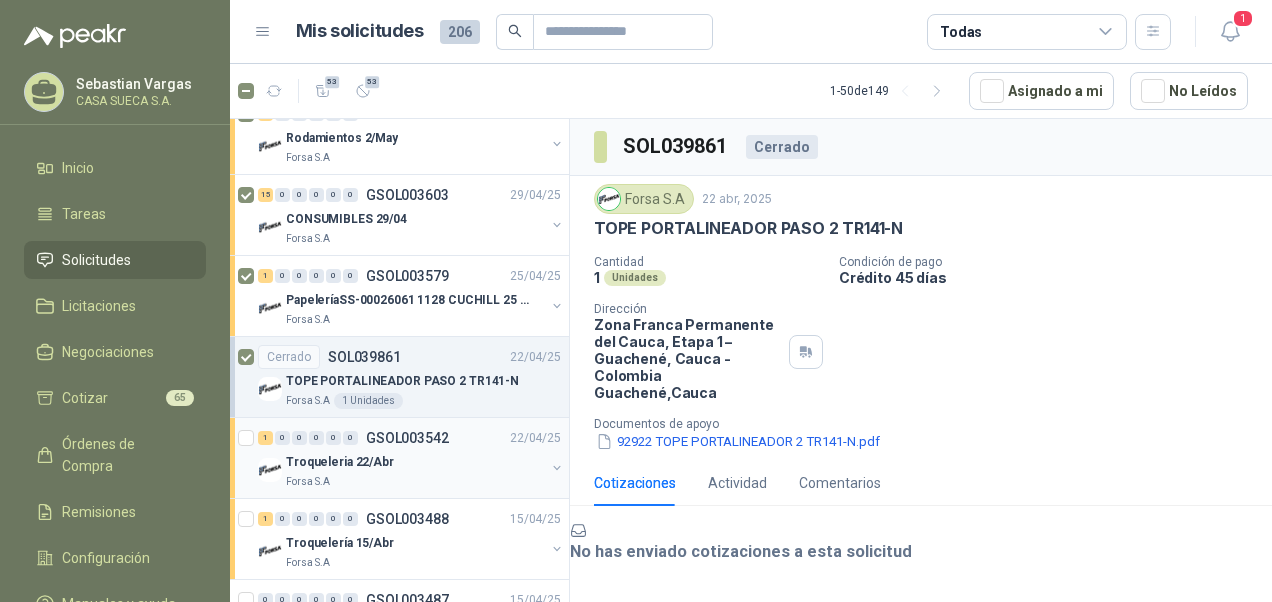 click on "Troqueleria 22/Abr" at bounding box center [340, 462] 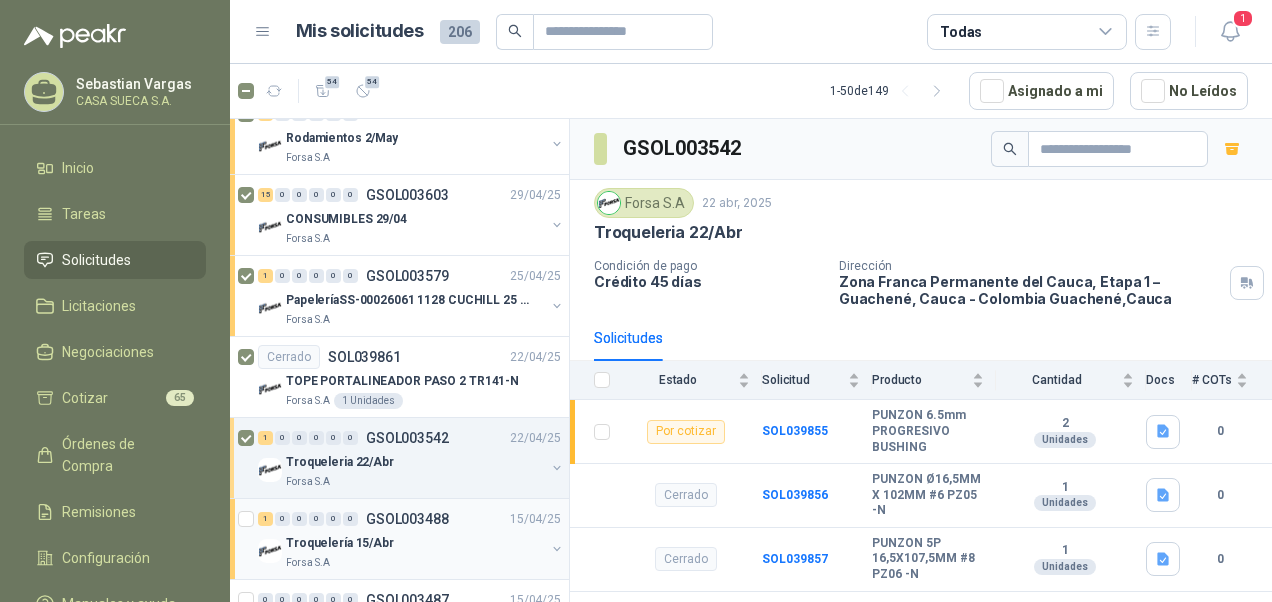 click on "Troquelería 15/Abr" at bounding box center (415, 543) 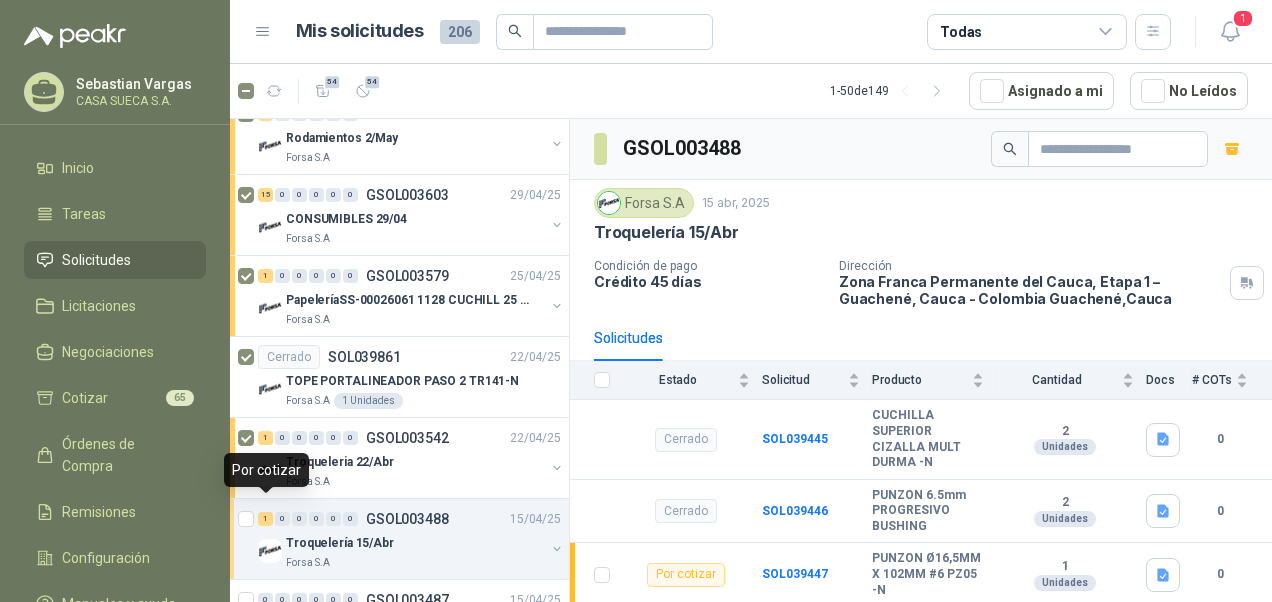 click on "Troquelería 15/Abr" at bounding box center (340, 543) 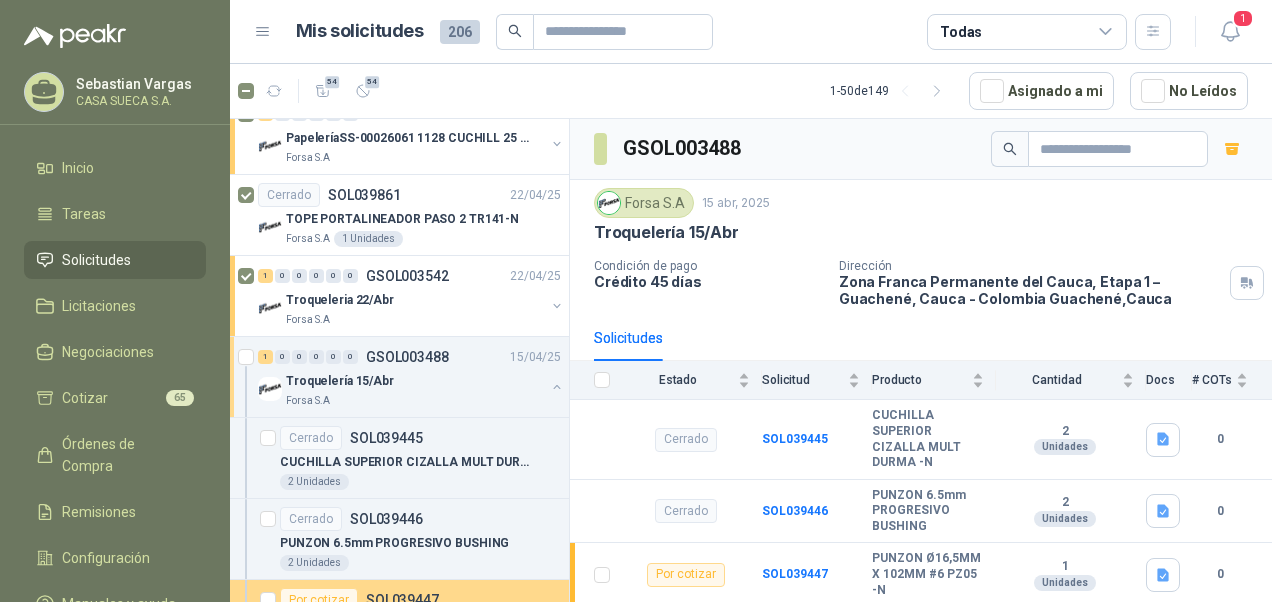scroll, scrollTop: 3100, scrollLeft: 0, axis: vertical 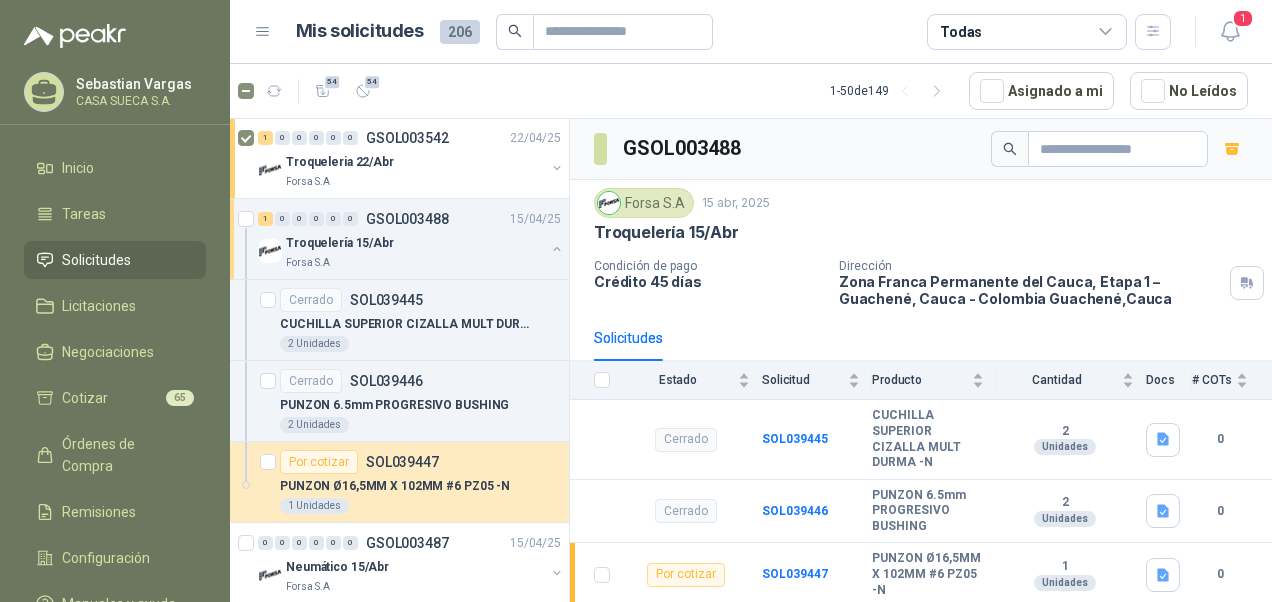 click on "Troquelería 15/Abr" at bounding box center [340, 243] 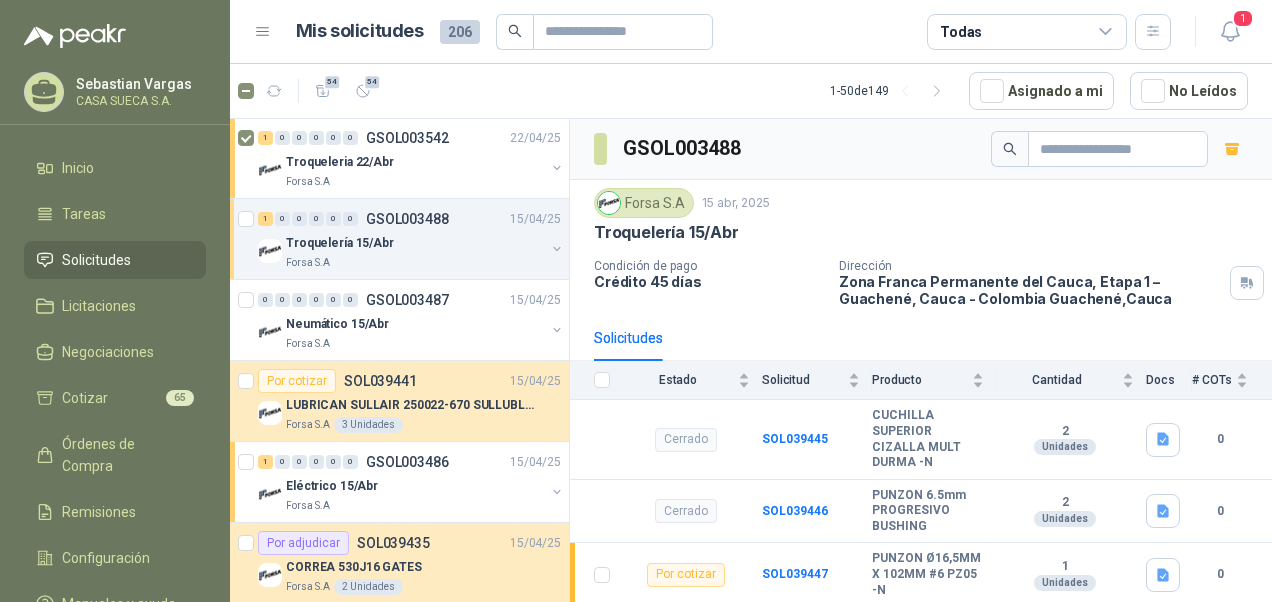 click on "Forsa S.A" at bounding box center (415, 263) 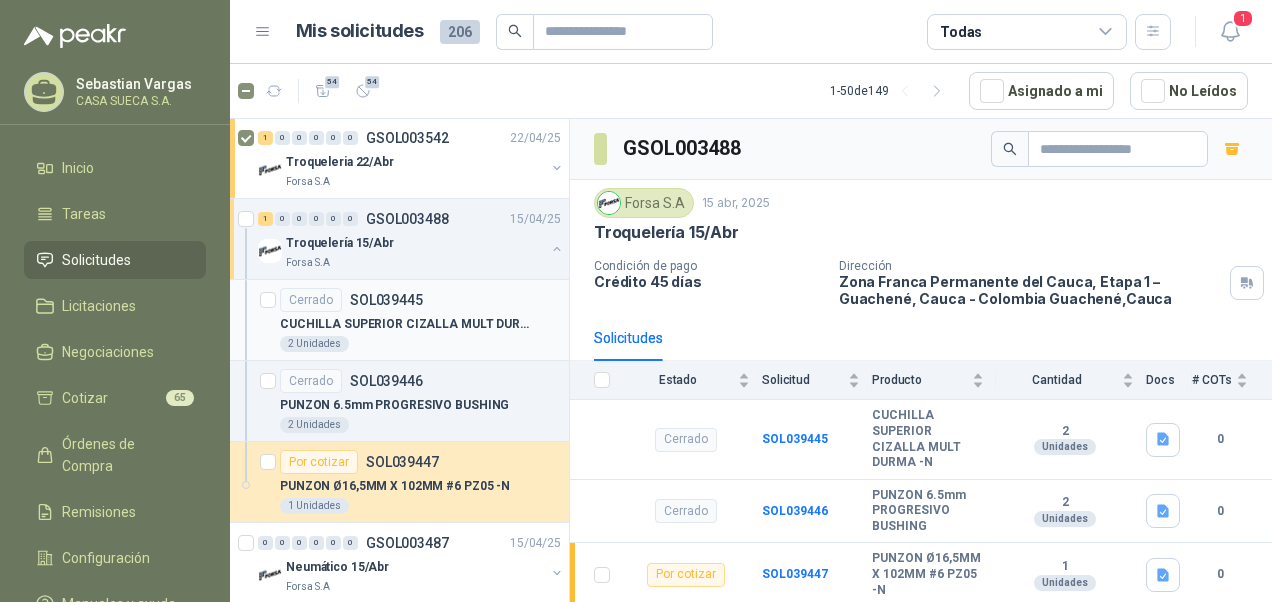 click on "2   Unidades" at bounding box center [420, 344] 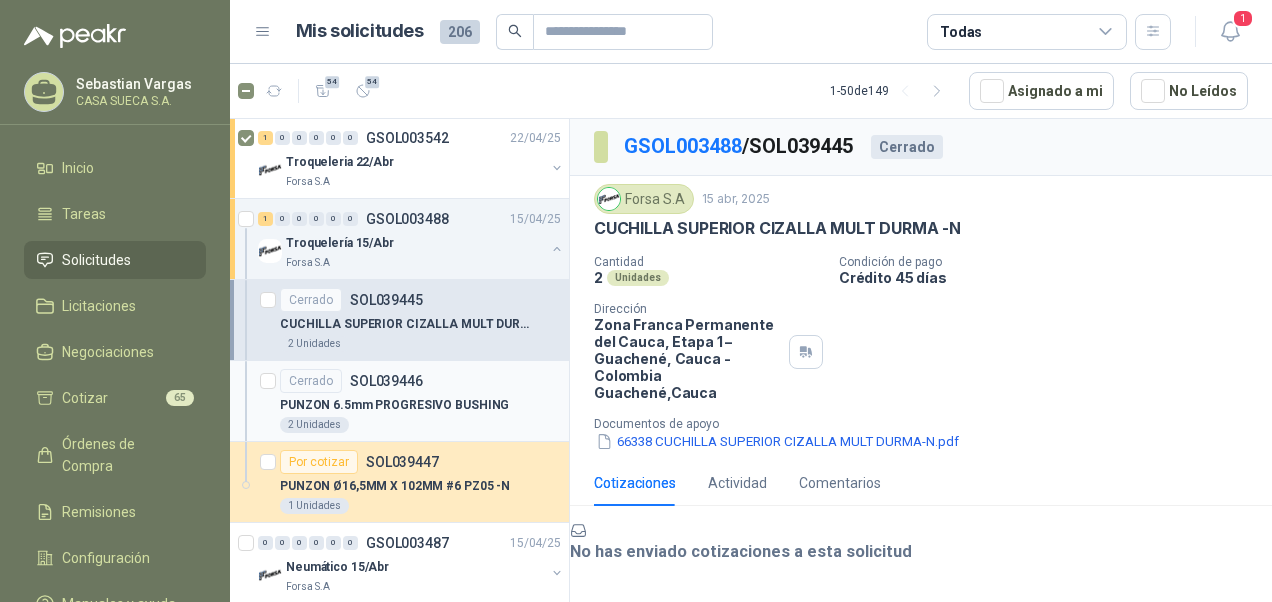 click on "SOL039446" at bounding box center (386, 381) 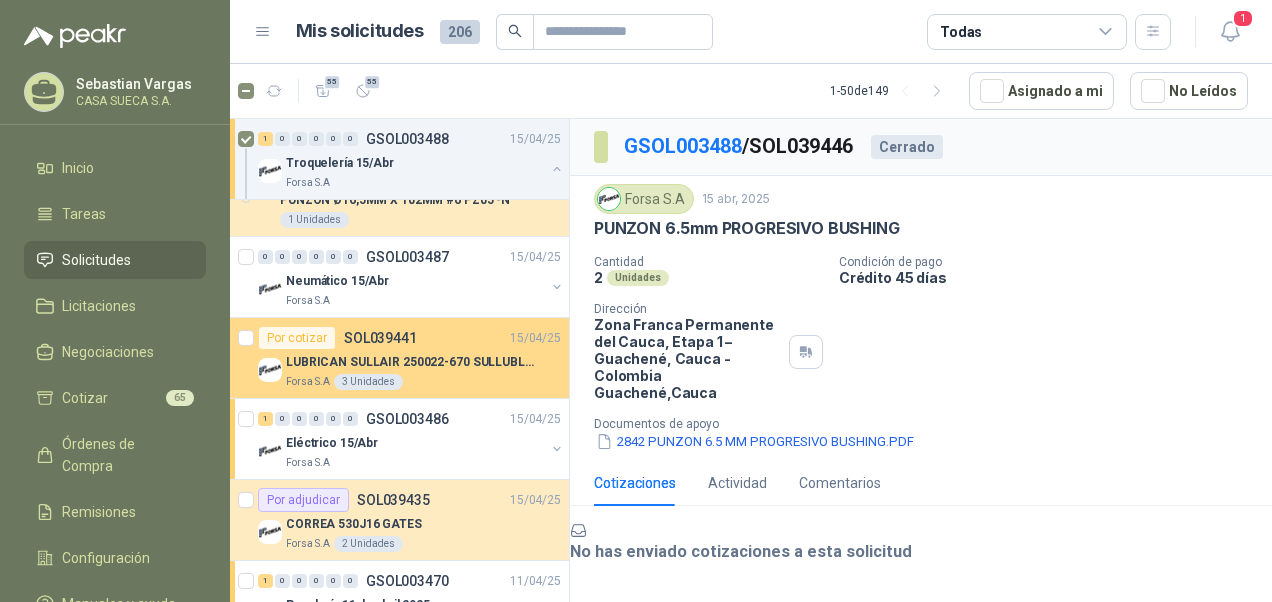 scroll, scrollTop: 3400, scrollLeft: 0, axis: vertical 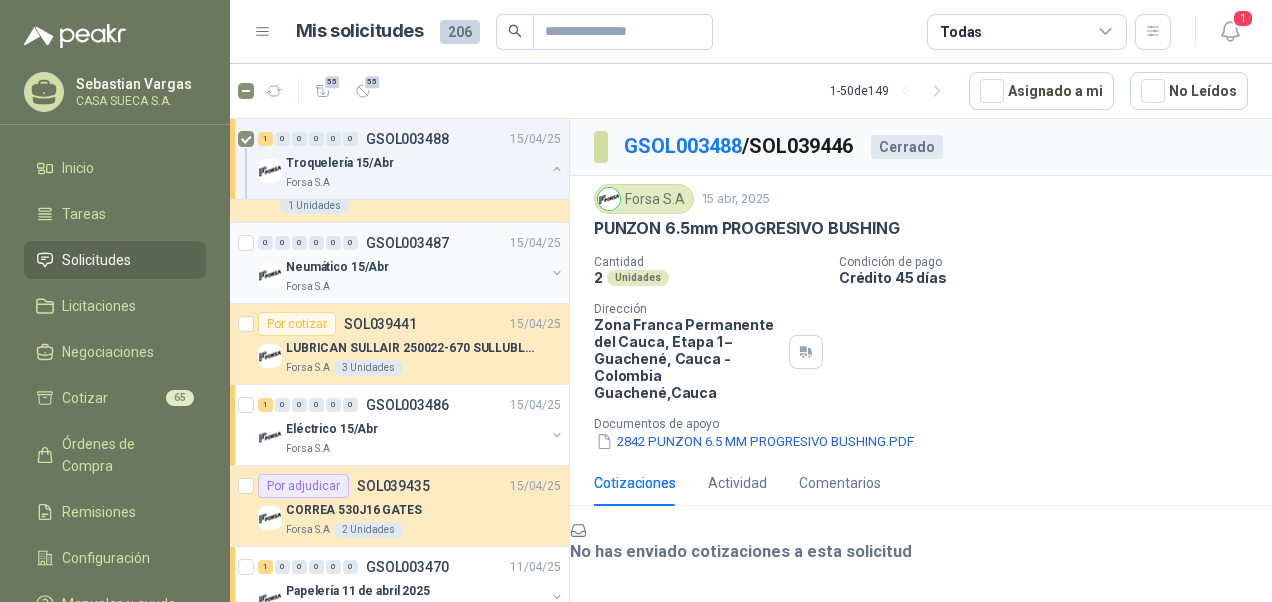 click on "Neumático 15/Abr" at bounding box center (337, 267) 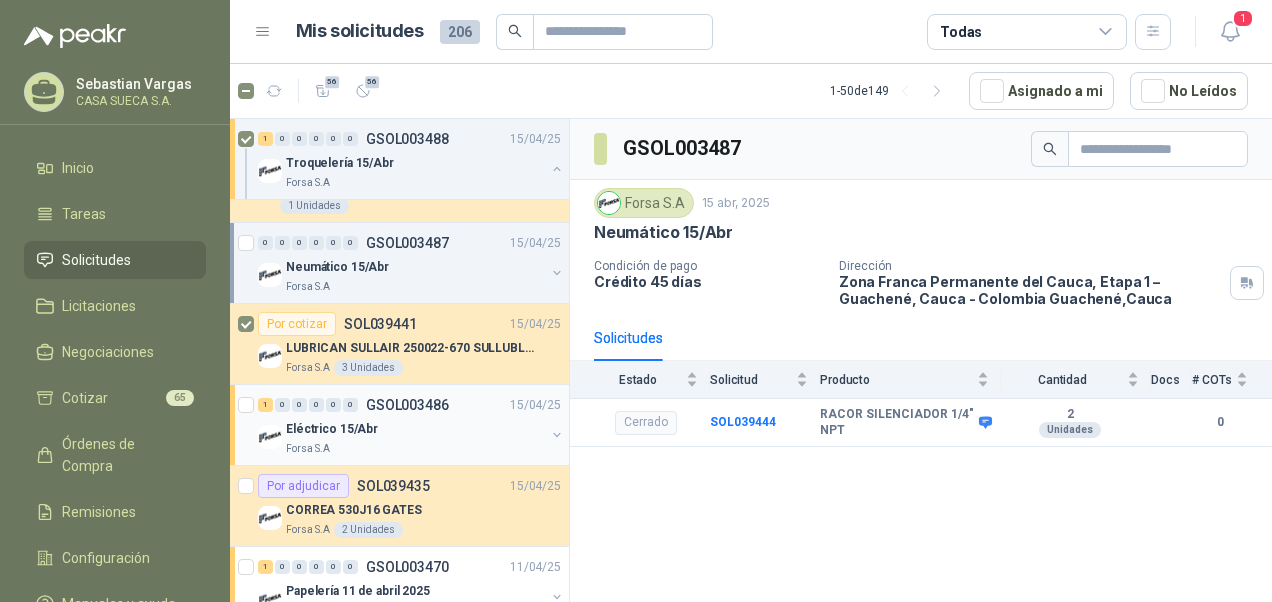 click on "Eléctrico 15/Abr" at bounding box center [415, 429] 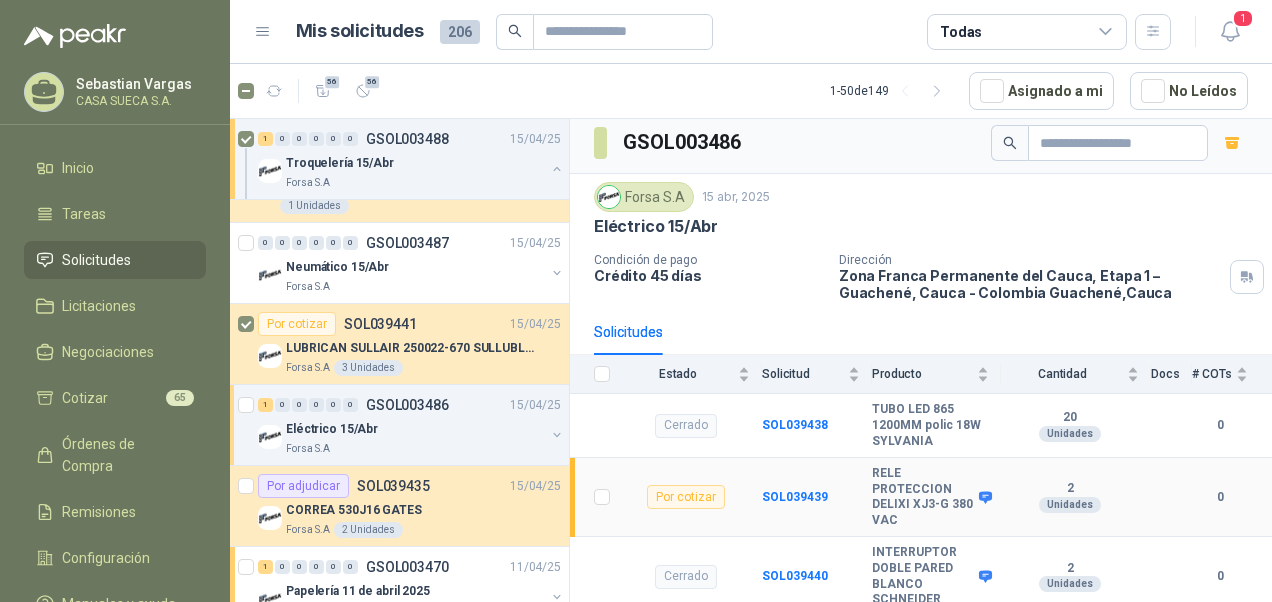 scroll, scrollTop: 10, scrollLeft: 0, axis: vertical 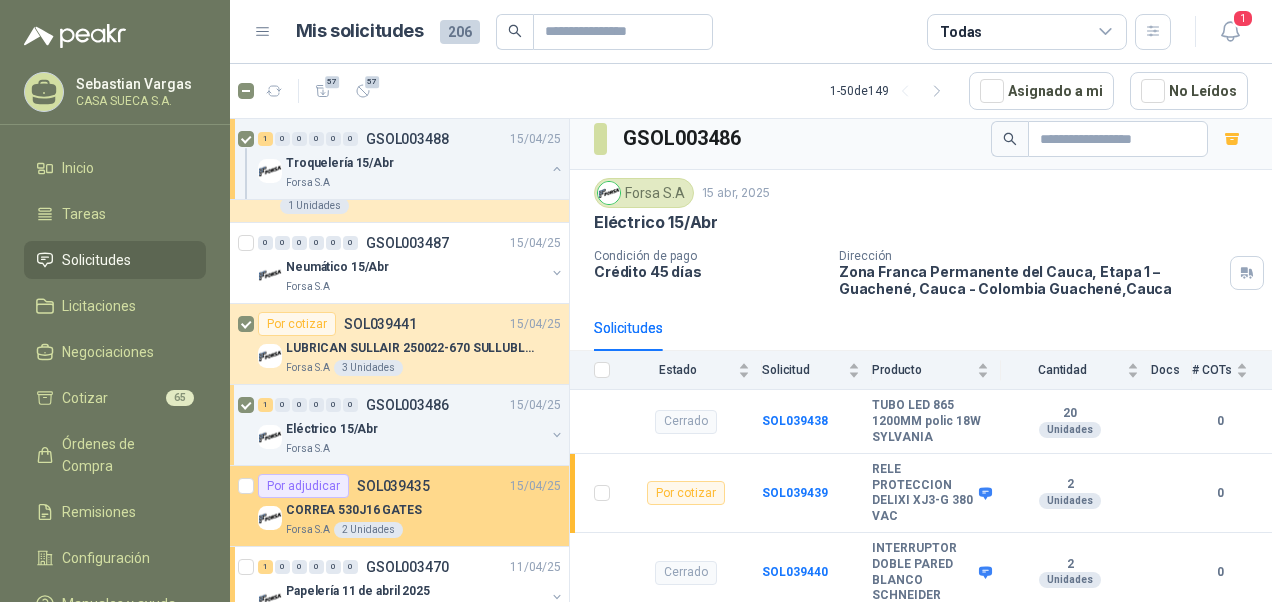 click on "CORREA 530J16 GATES" at bounding box center (423, 510) 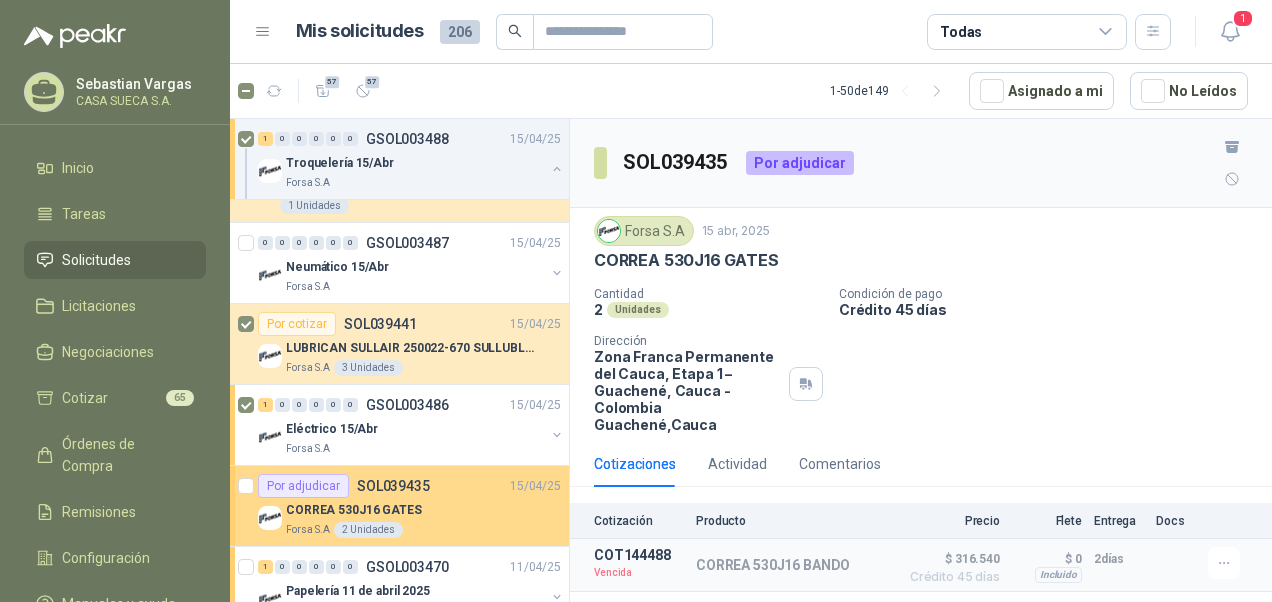 scroll, scrollTop: 3500, scrollLeft: 0, axis: vertical 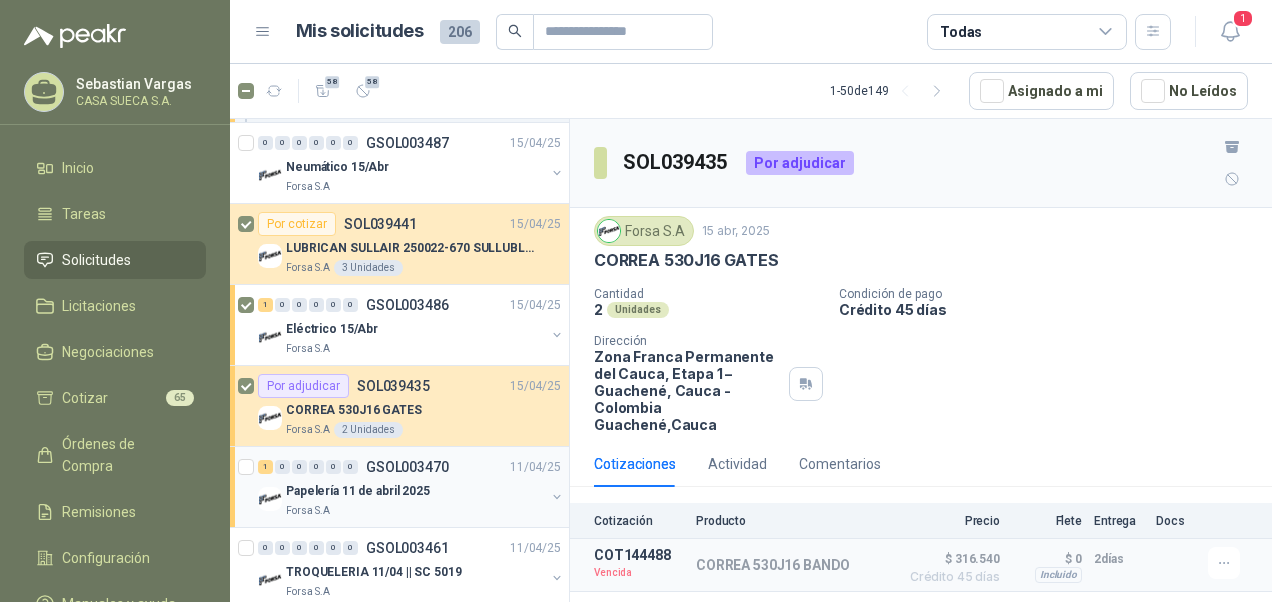 click on "Papelería 11 de abril 2025" at bounding box center (415, 491) 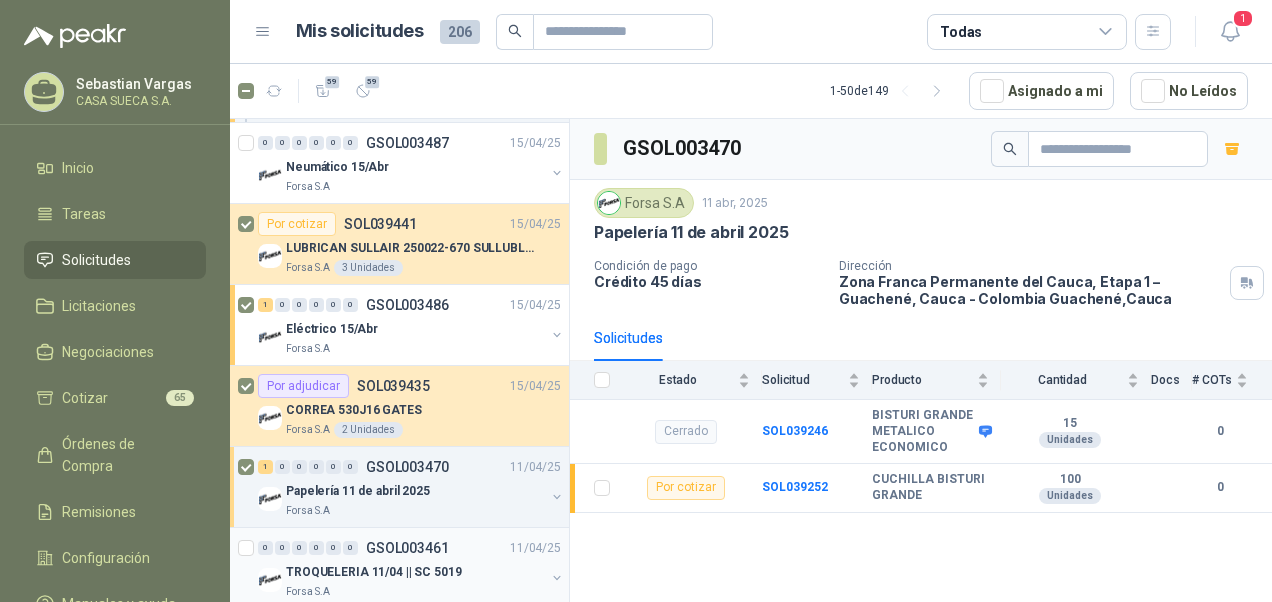 click on "TROQUELERIA 11/04 || SC 5019" at bounding box center (415, 572) 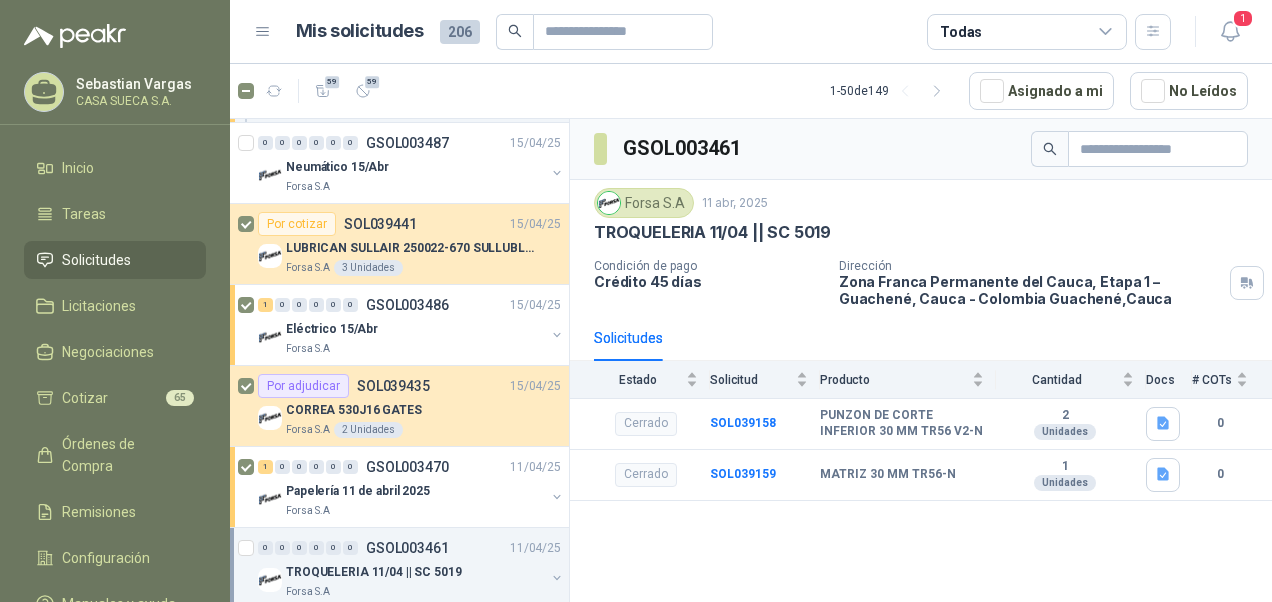 click on "0 0 0 0 0 0 GSOL003461 11/04/25 TROQUELERIA 11/04 || SC 5019 Forsa S.A" at bounding box center [399, 568] 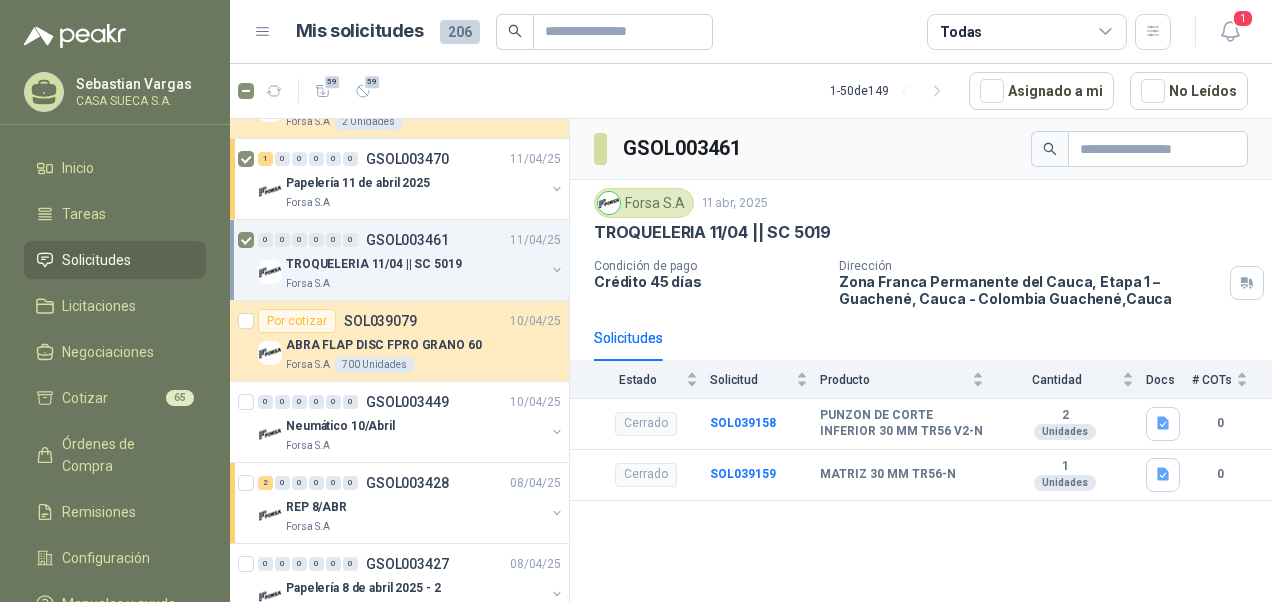 scroll, scrollTop: 3800, scrollLeft: 0, axis: vertical 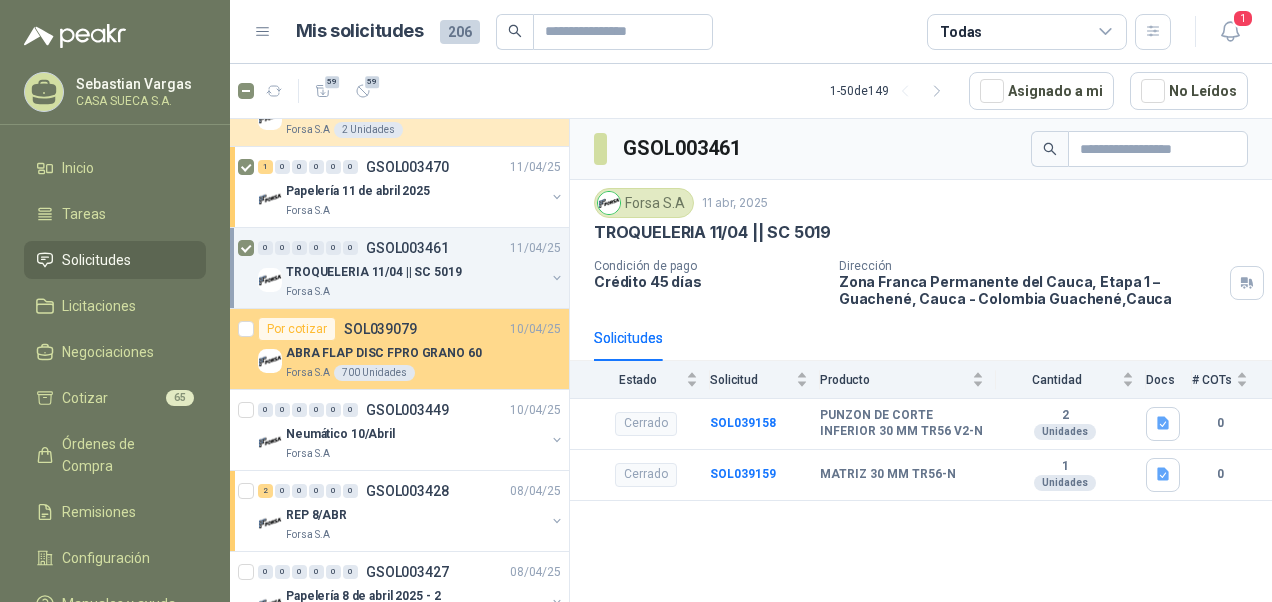 click on "ABRA FLAP DISC FPRO GRANO 60" at bounding box center (384, 353) 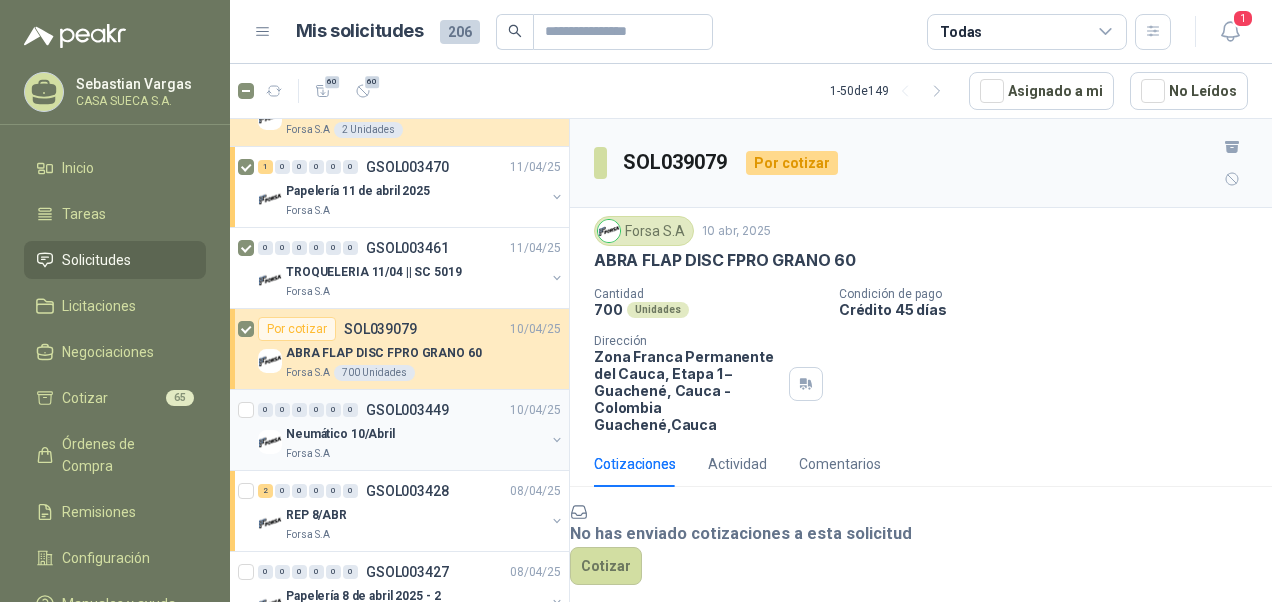 click on "Neumático 10/Abril" at bounding box center [340, 434] 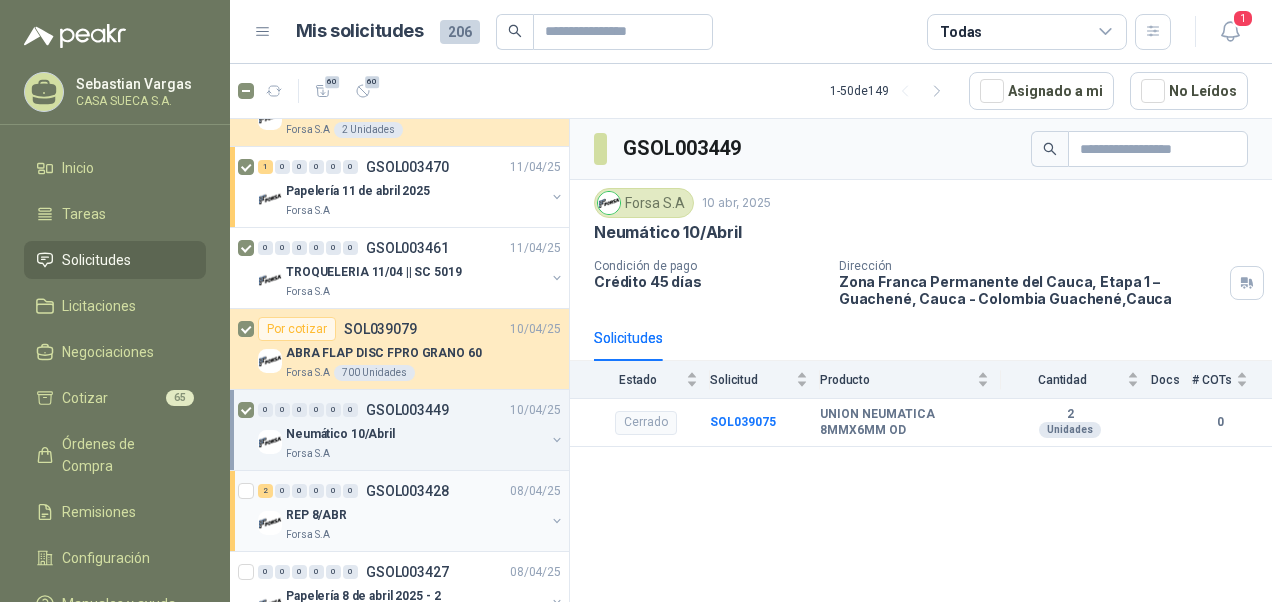 click on "REP 8/ABR" at bounding box center (316, 515) 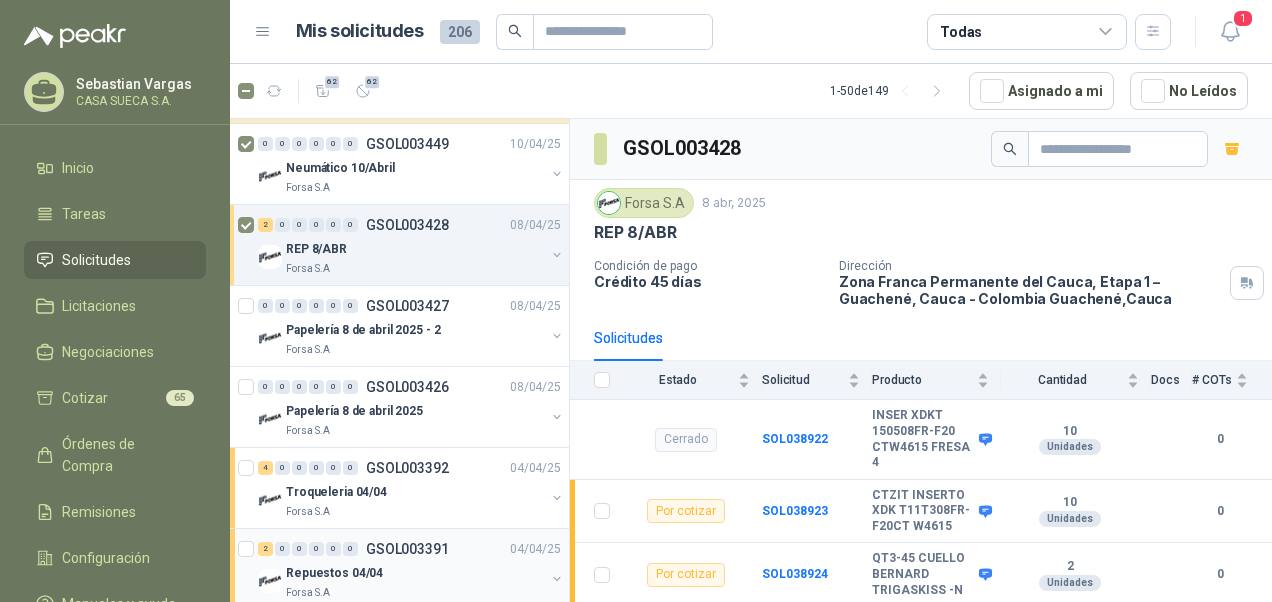 scroll, scrollTop: 4100, scrollLeft: 0, axis: vertical 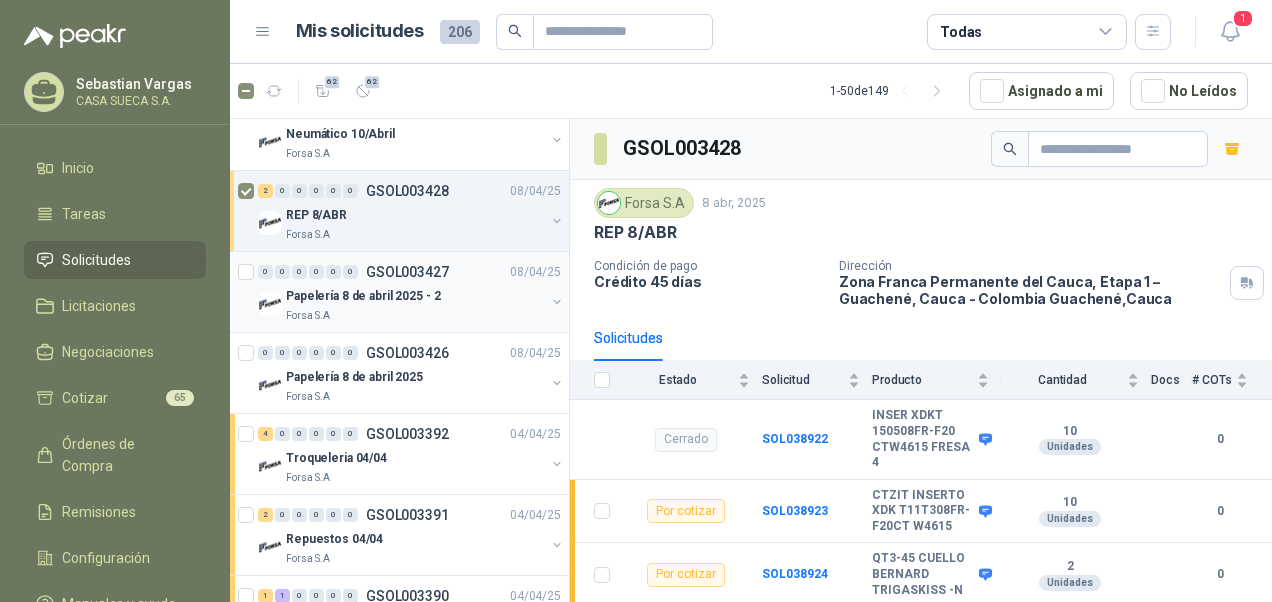 click on "Forsa S.A" at bounding box center [415, 316] 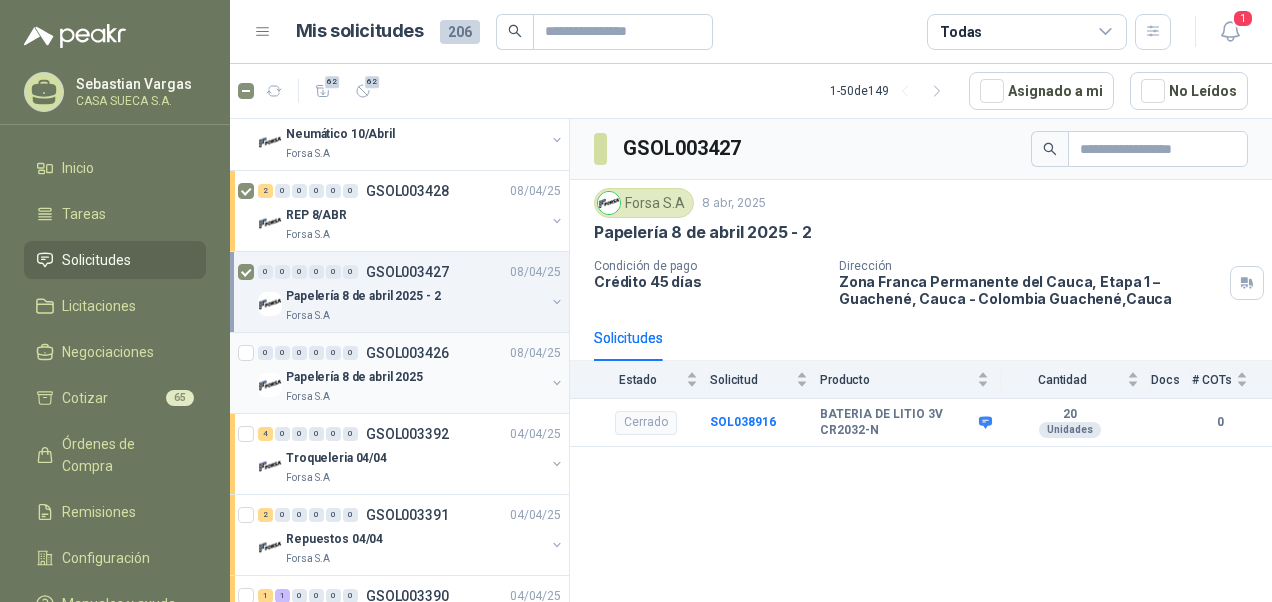 click on "Forsa S.A" at bounding box center [415, 397] 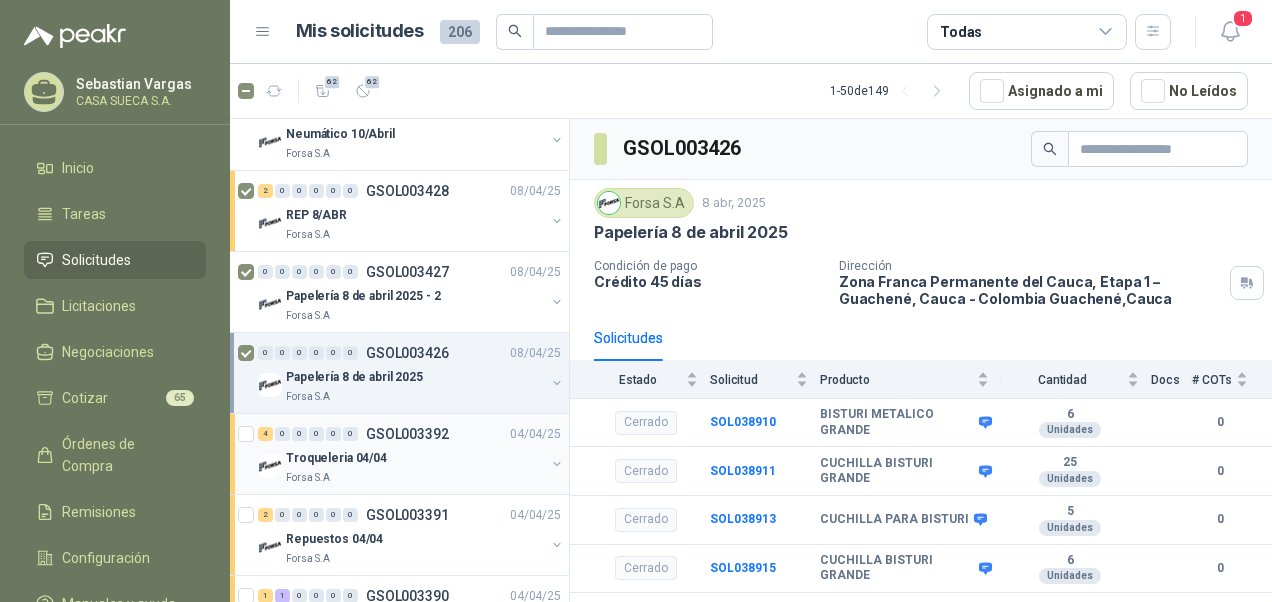 click on "Troqueleria 04/04" at bounding box center [336, 458] 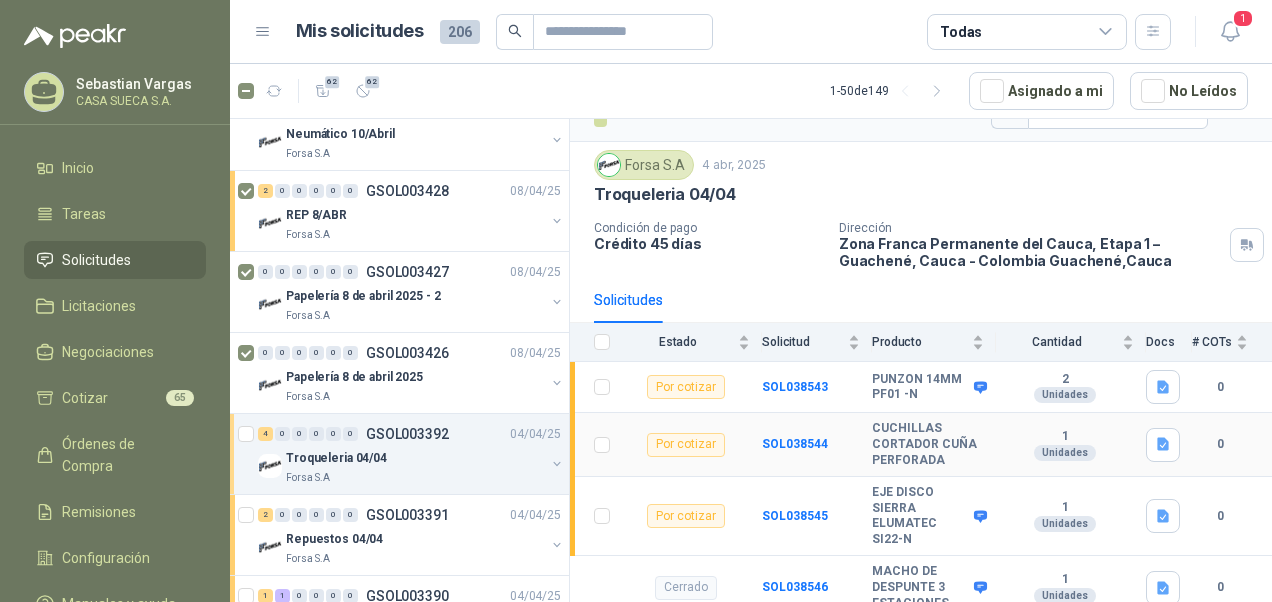 scroll, scrollTop: 359, scrollLeft: 0, axis: vertical 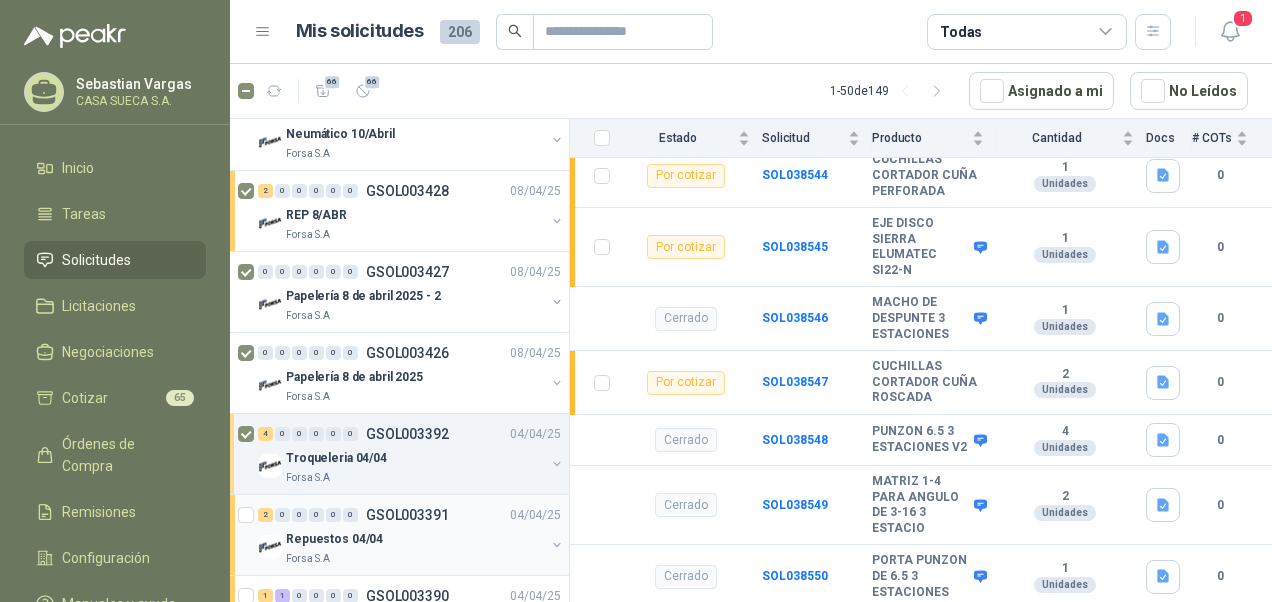 click on "Repuestos 04/04" at bounding box center [334, 539] 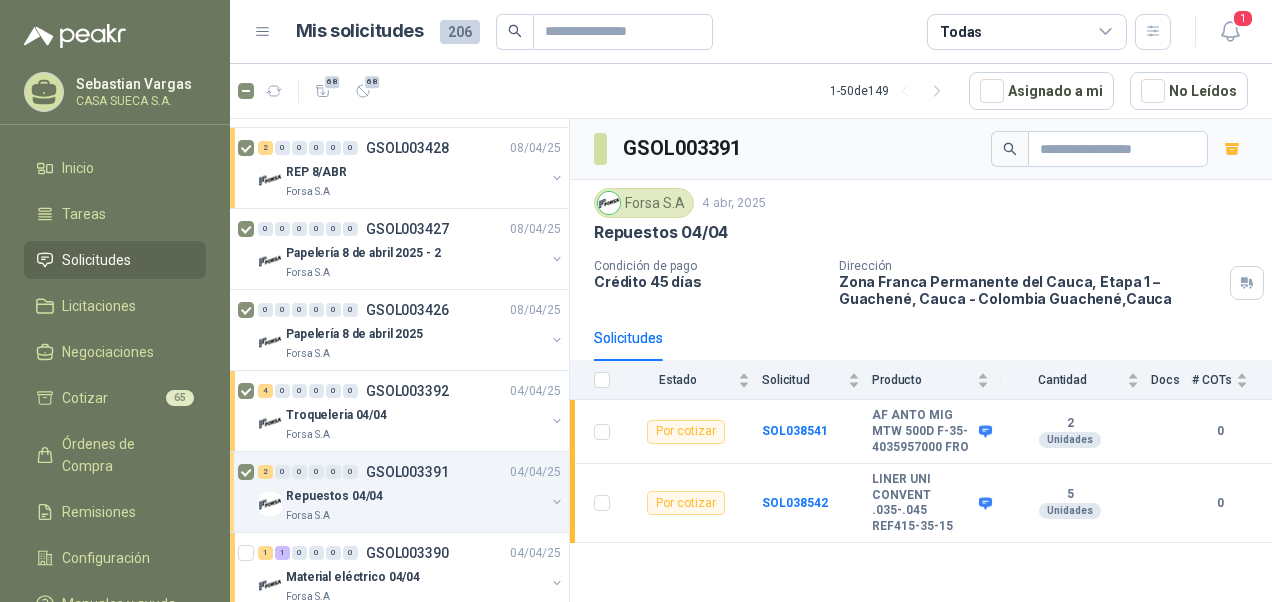 scroll, scrollTop: 4174, scrollLeft: 0, axis: vertical 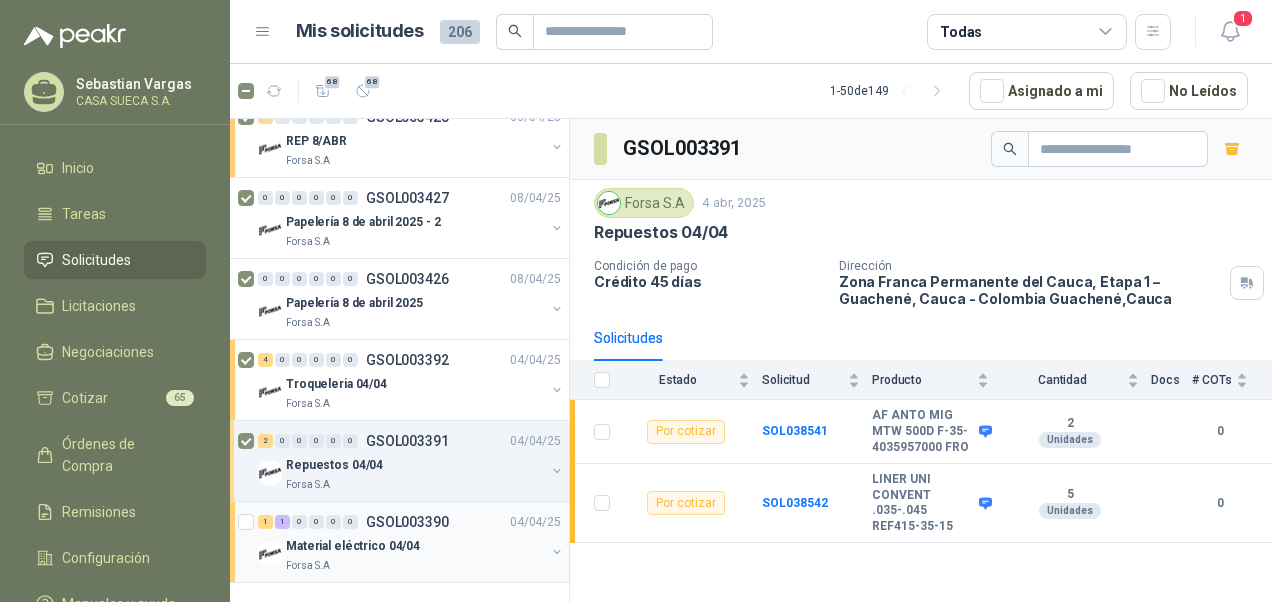 click on "Forsa S.A" at bounding box center [415, 566] 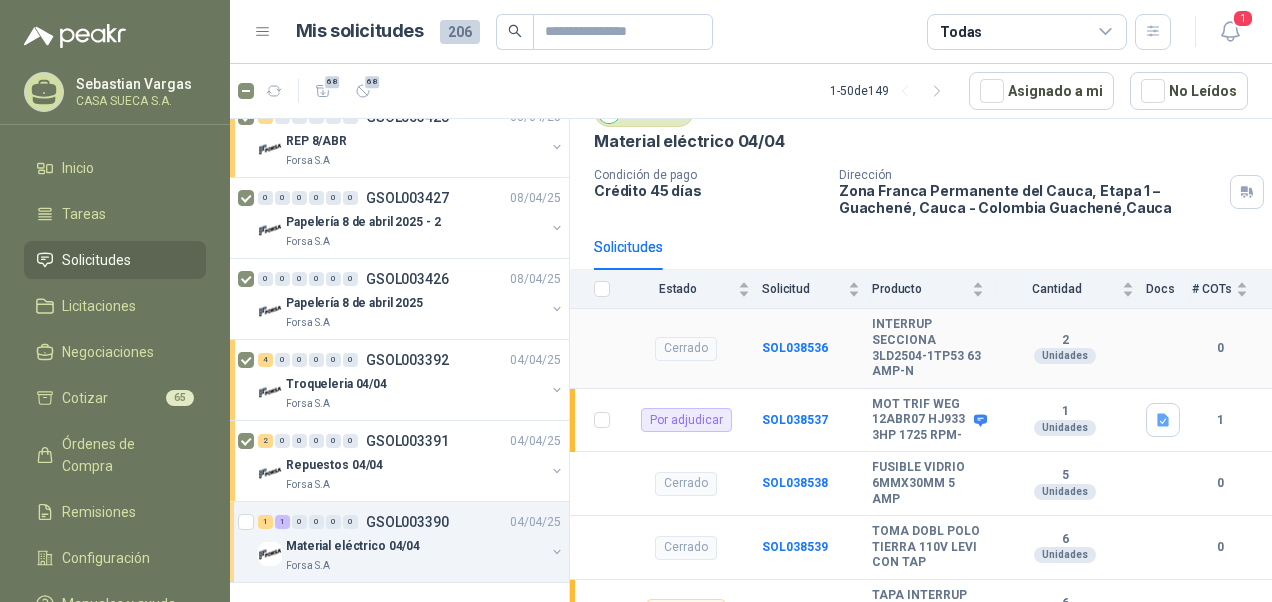 scroll, scrollTop: 168, scrollLeft: 0, axis: vertical 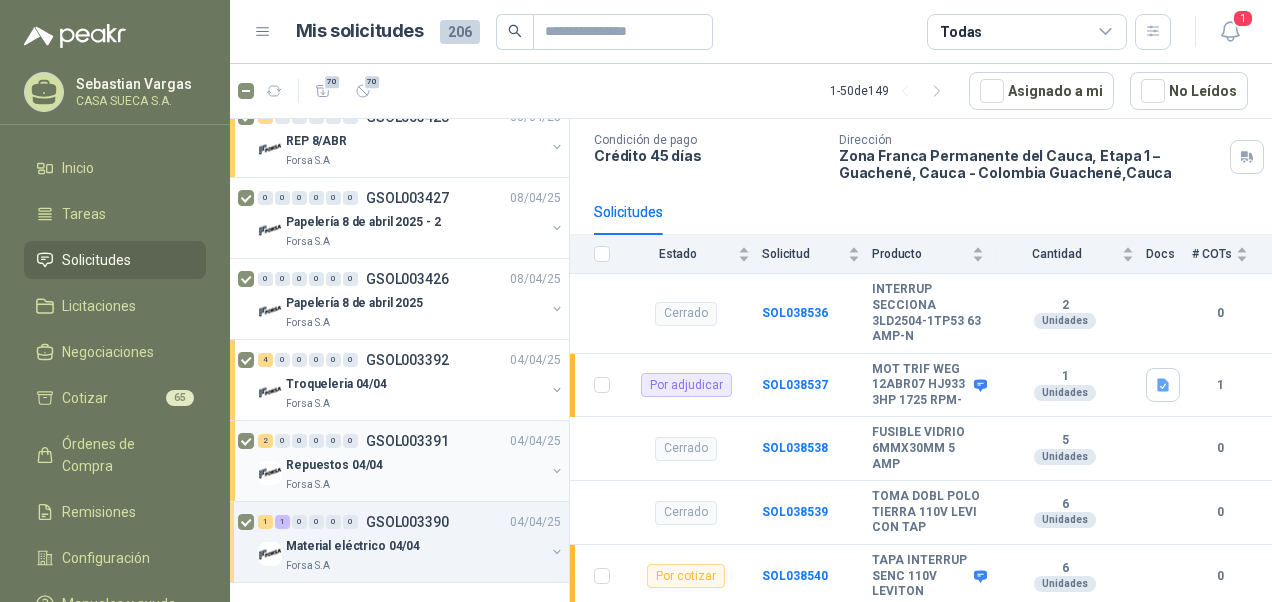 click on "Repuestos 04/04" at bounding box center [415, 465] 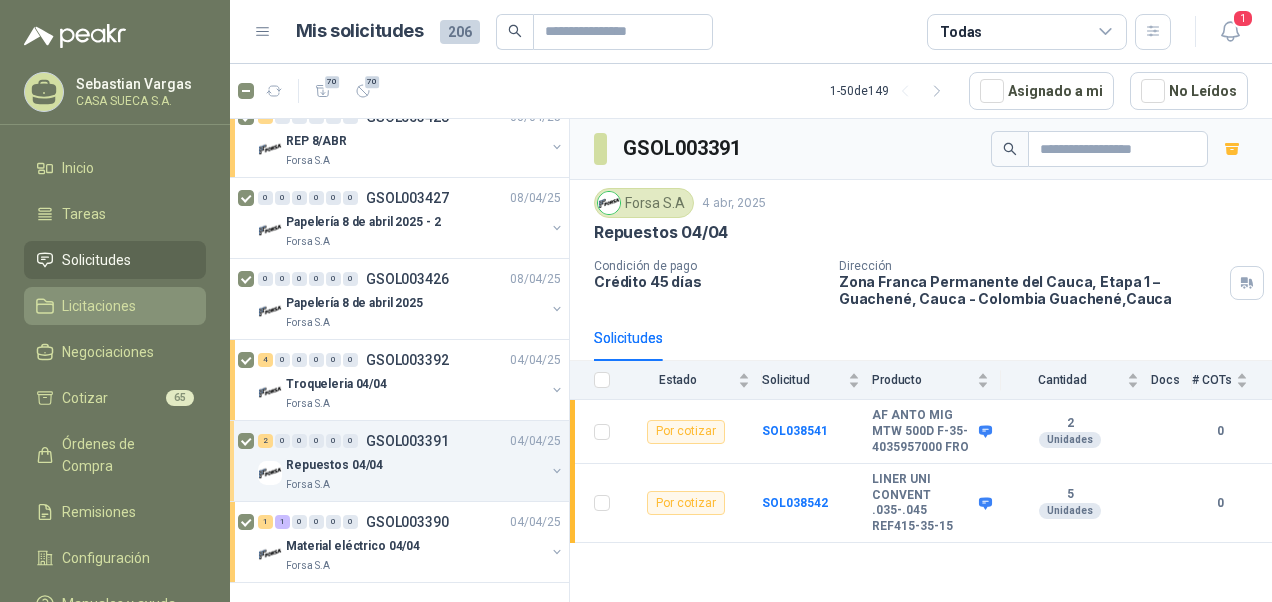click on "Licitaciones" at bounding box center [99, 306] 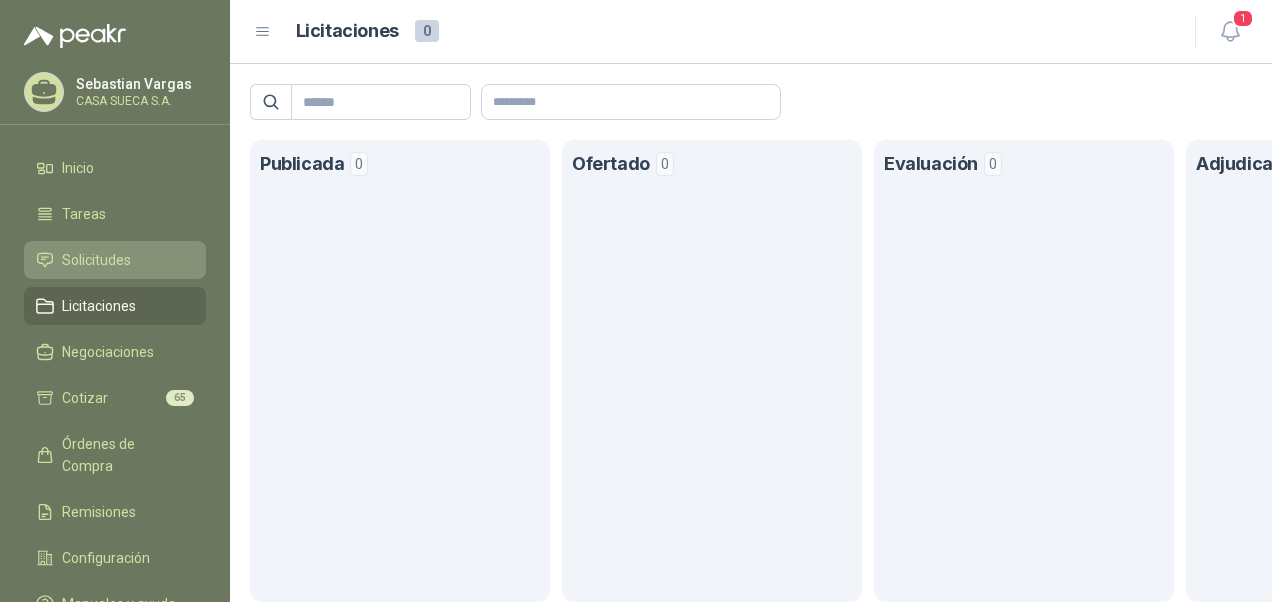 click on "Solicitudes" at bounding box center [96, 260] 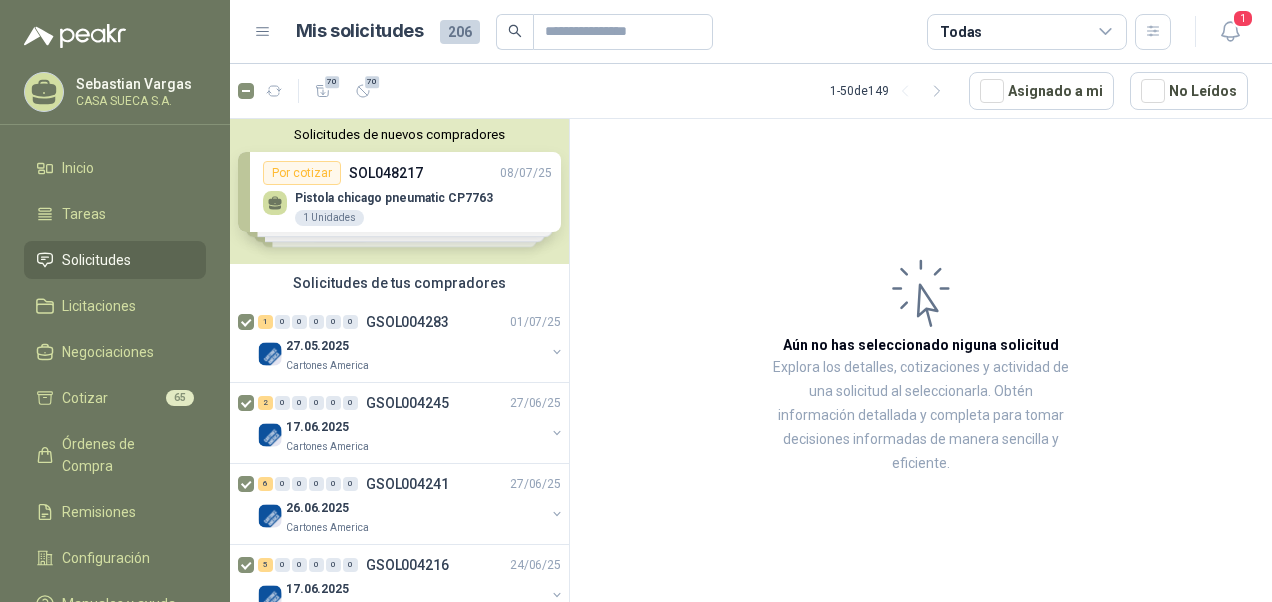 click on "Solicitudes de nuevos compradores Por cotizar SOL048217 08/07/25 Pistola chicago pneumatic CP7763 1 Unidades Por cotizar SOL048174 08/07/25 VENTILADORES SAMURAI TORRE 2 Unidades Por cotizar SOL048156 07/07/25 ACT-MOTOR TRIF 1LE0143-1CC06 4HP 1 Unidades Por cotizar SOL048157 07/07/25 ACT- MOTOR 3.6HP/1150RPM/220V TRIFASICO 1 Unidades ¿Quieres recibir cientos de solicitudes de compra como estas todos los días? Agenda una reunión" at bounding box center [399, 191] 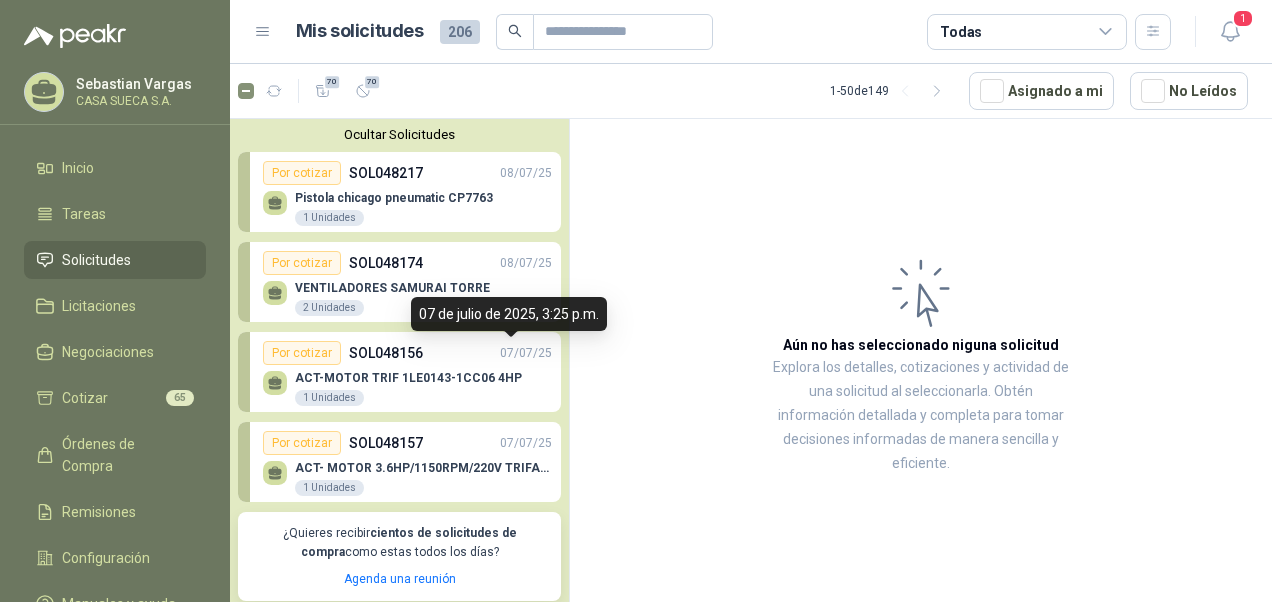 click on "07 de julio de 2025, 3:25 p.m." at bounding box center (509, 314) 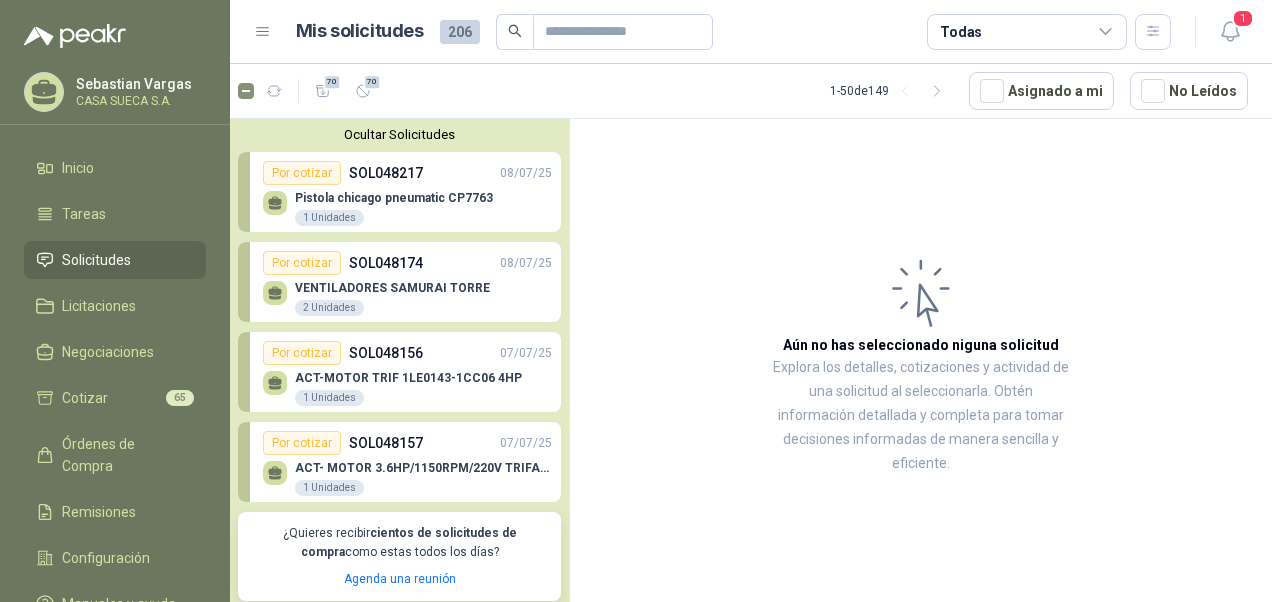 click on "VENTILADORES SAMURAI TORRE" at bounding box center (392, 288) 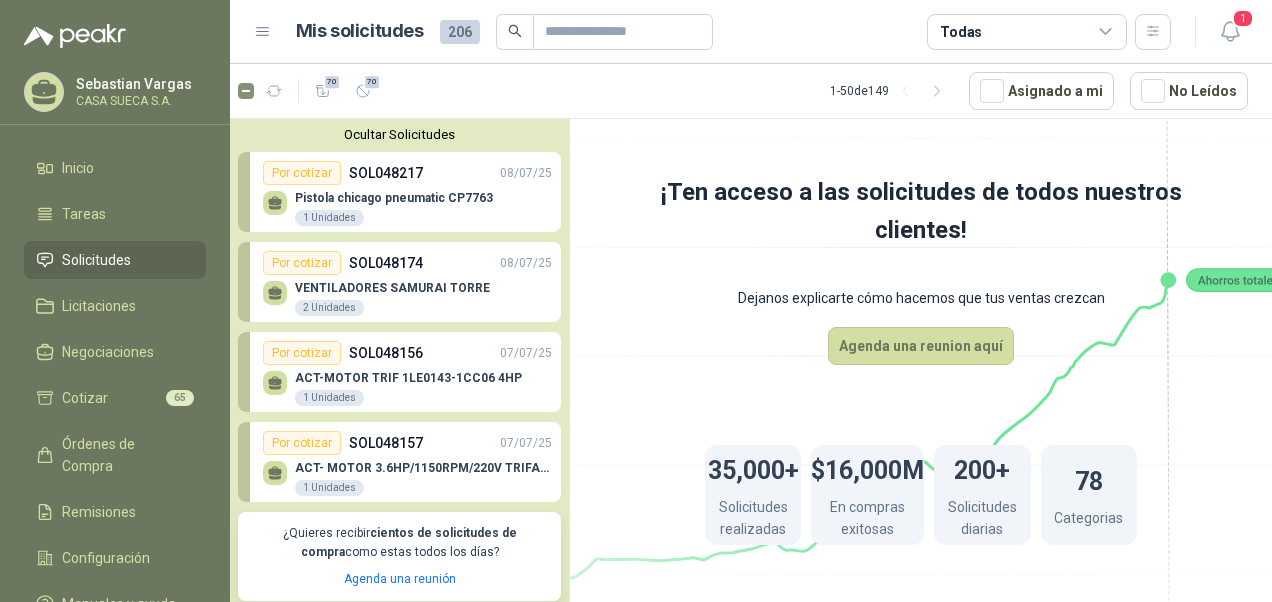 click on "Pistola chicago pneumatic CP7763" at bounding box center (394, 198) 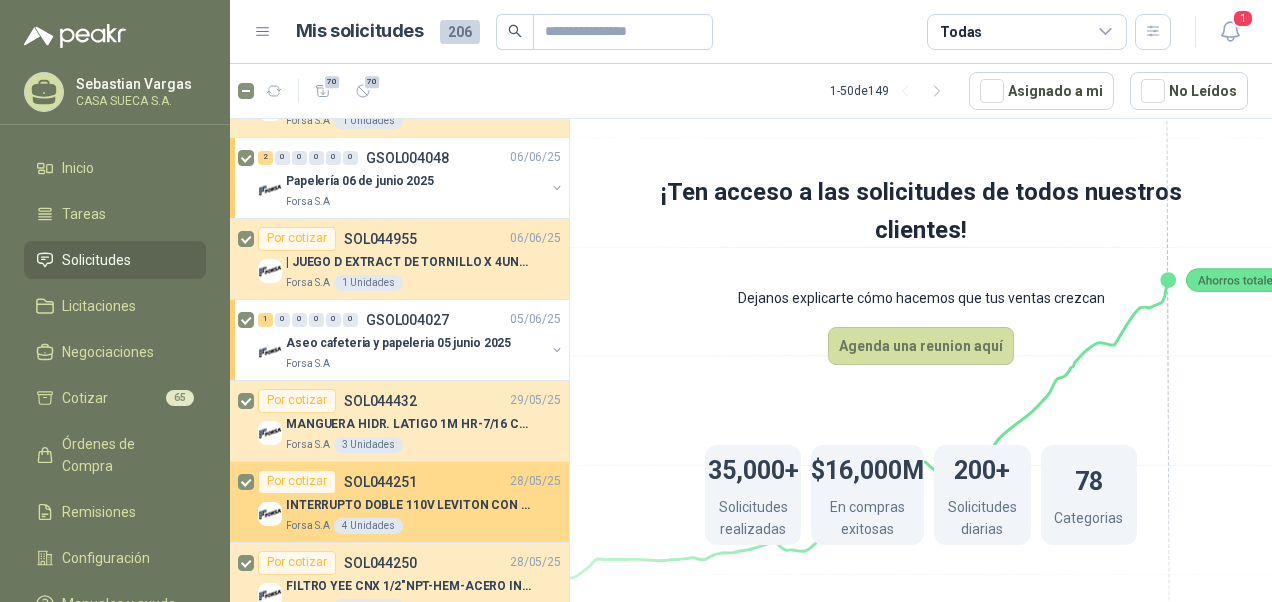 scroll, scrollTop: 1500, scrollLeft: 0, axis: vertical 